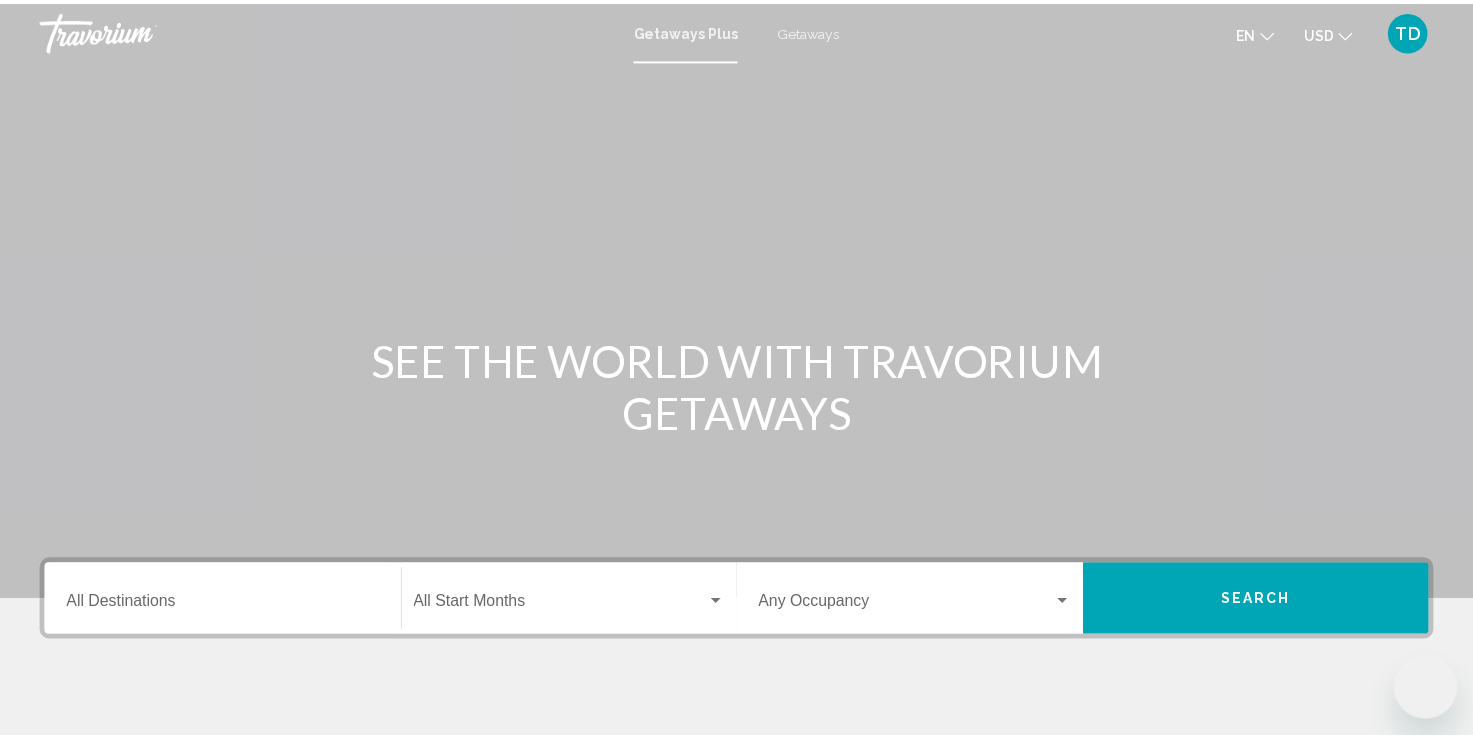 scroll, scrollTop: 0, scrollLeft: 0, axis: both 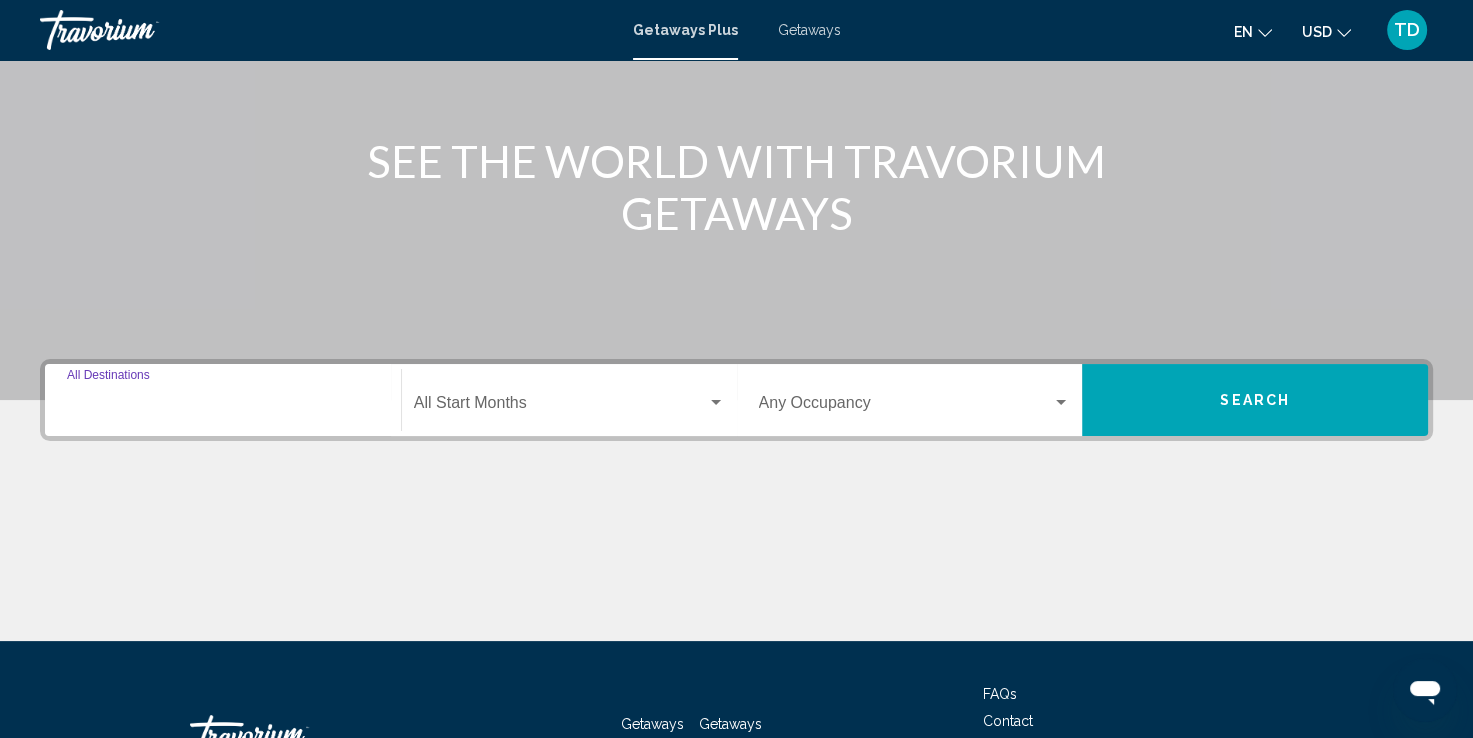 click on "Destination All Destinations" at bounding box center [223, 407] 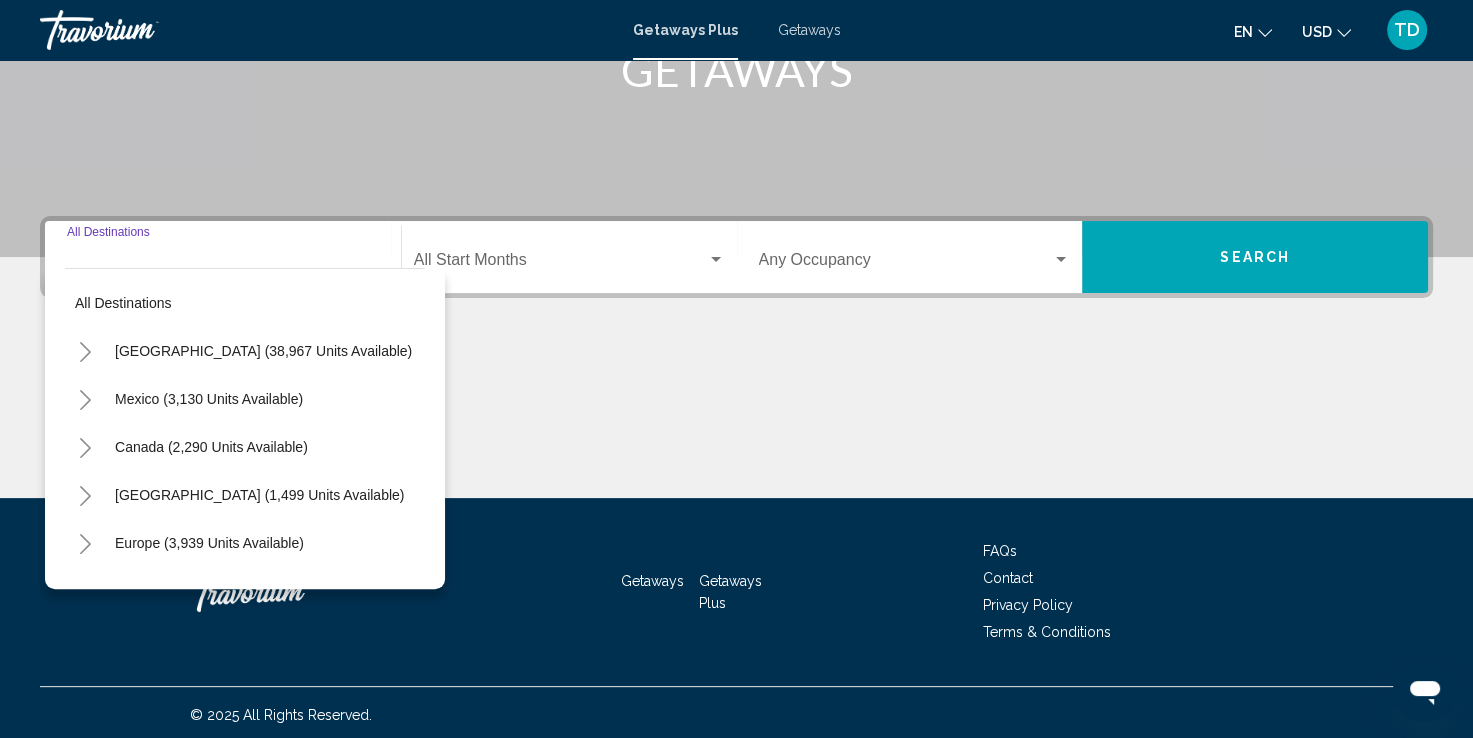 scroll, scrollTop: 347, scrollLeft: 0, axis: vertical 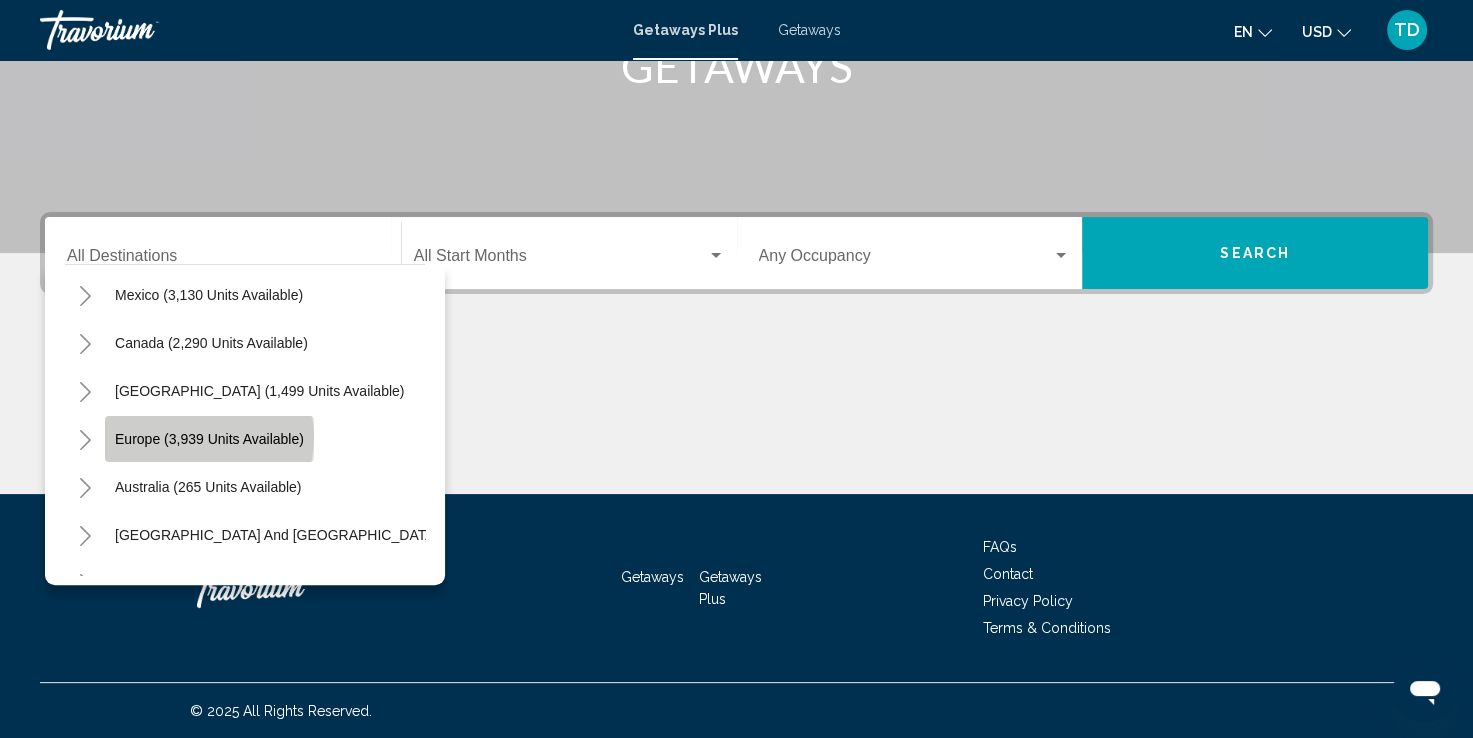 click on "Europe (3,939 units available)" 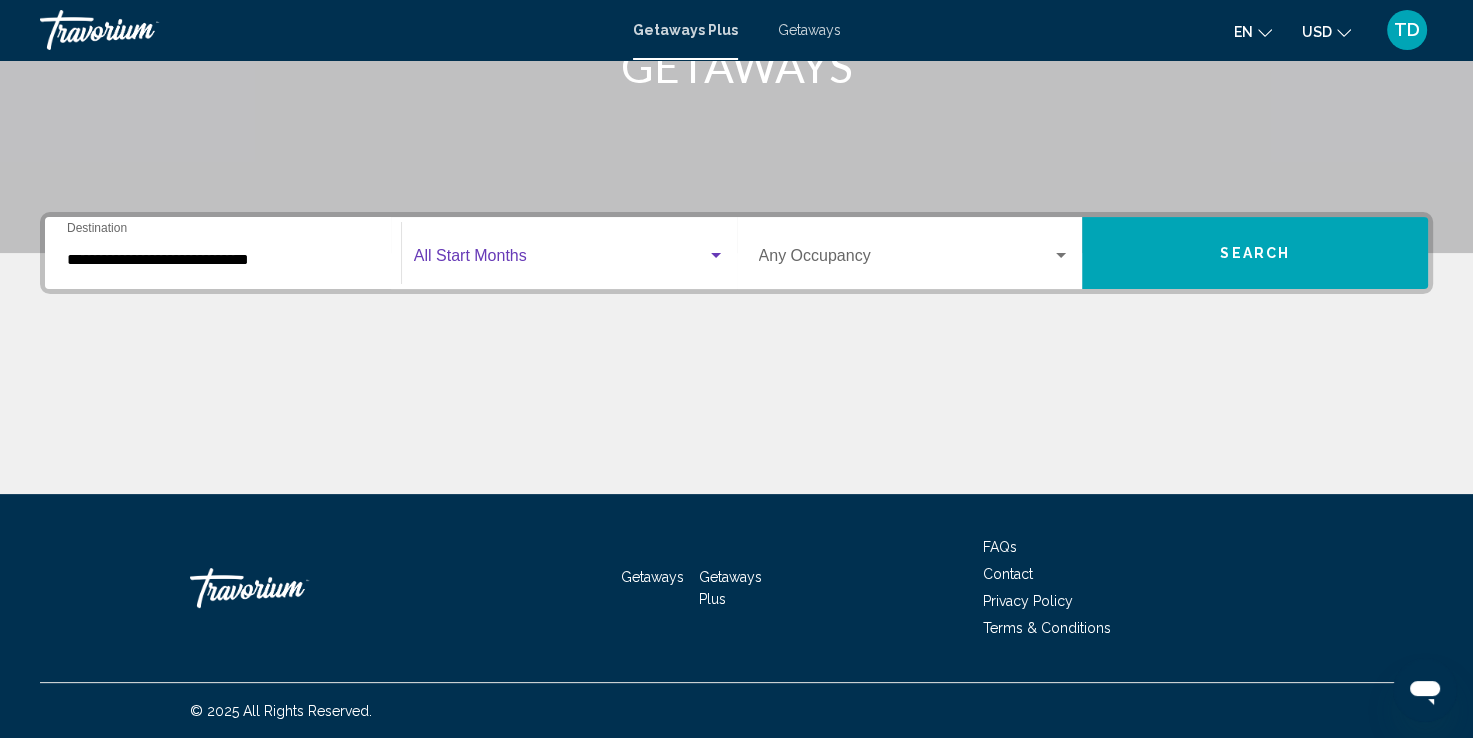 click at bounding box center (560, 260) 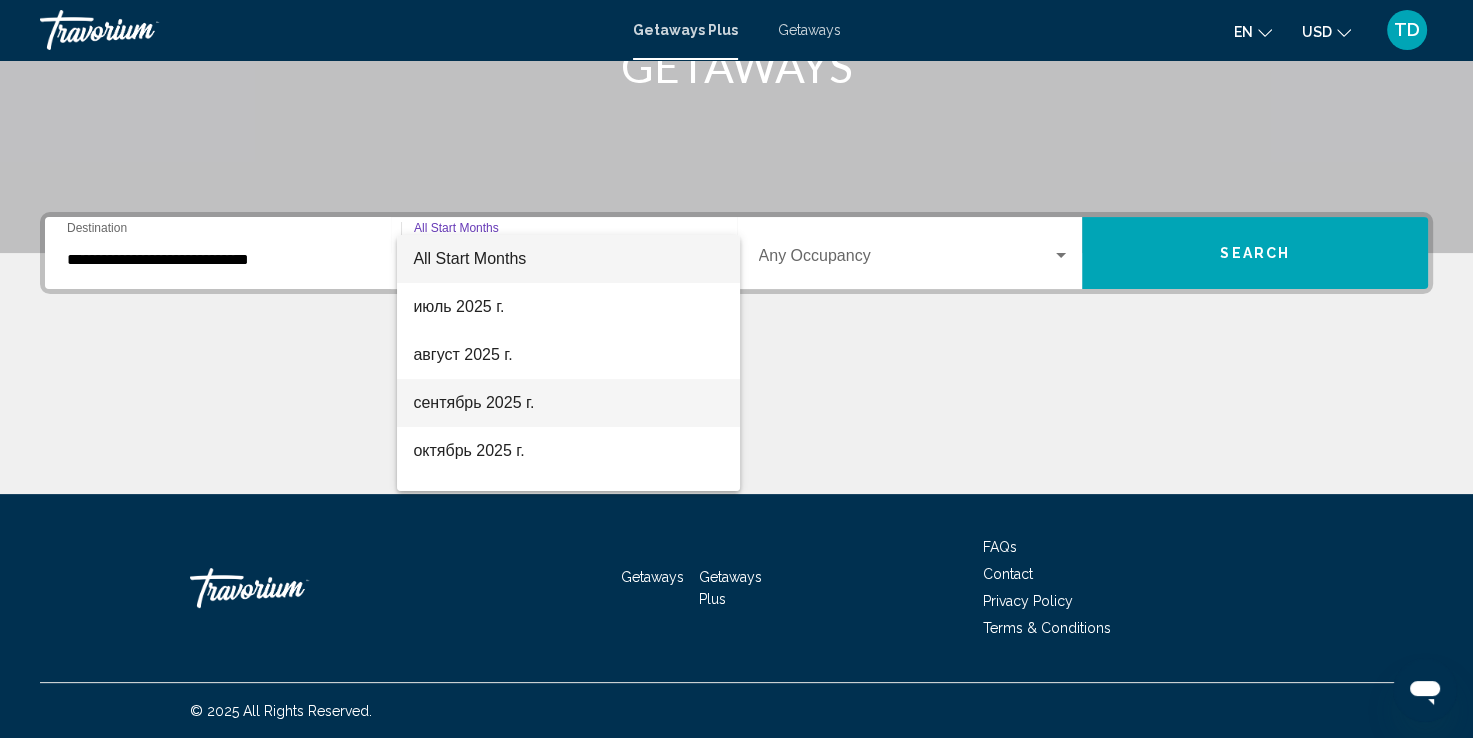 click on "сентябрь 2025 г." at bounding box center (568, 403) 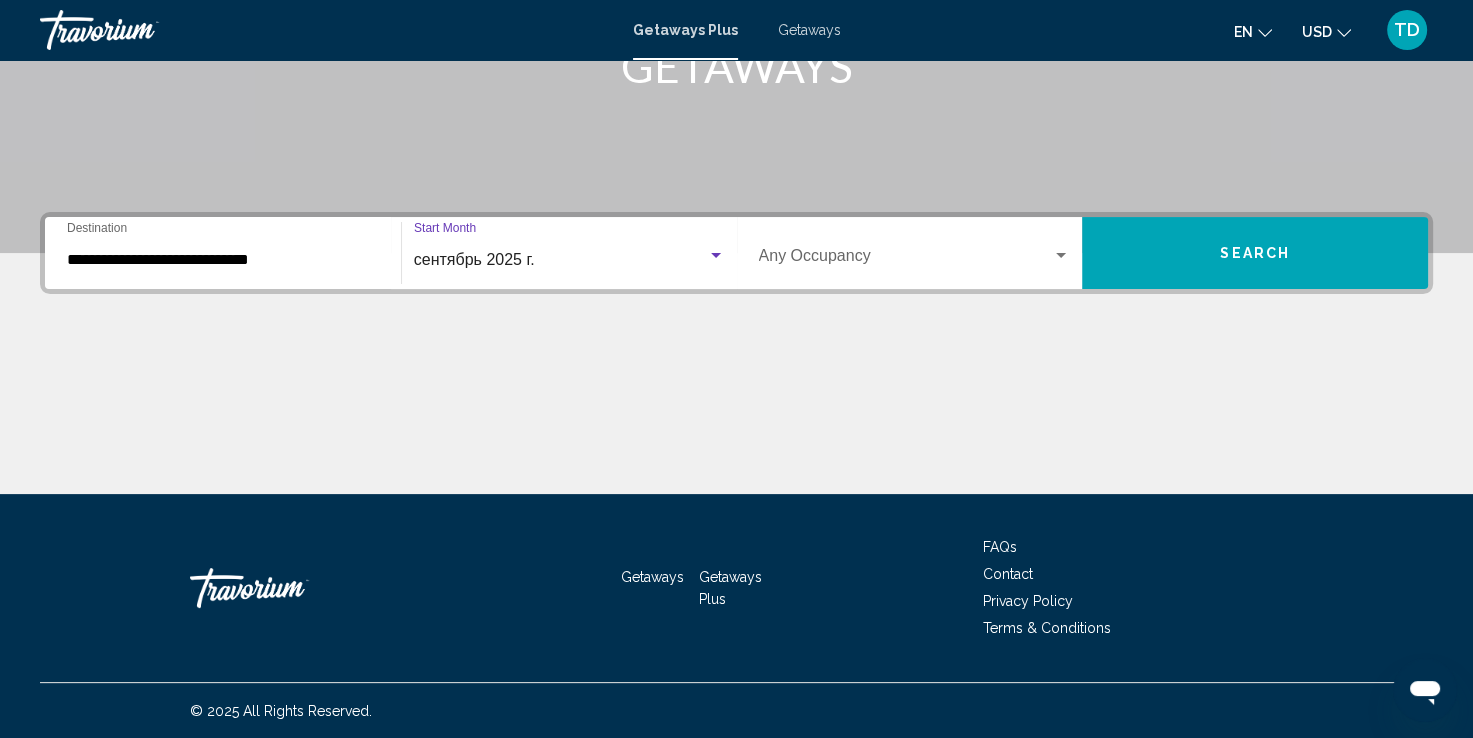 click at bounding box center [906, 260] 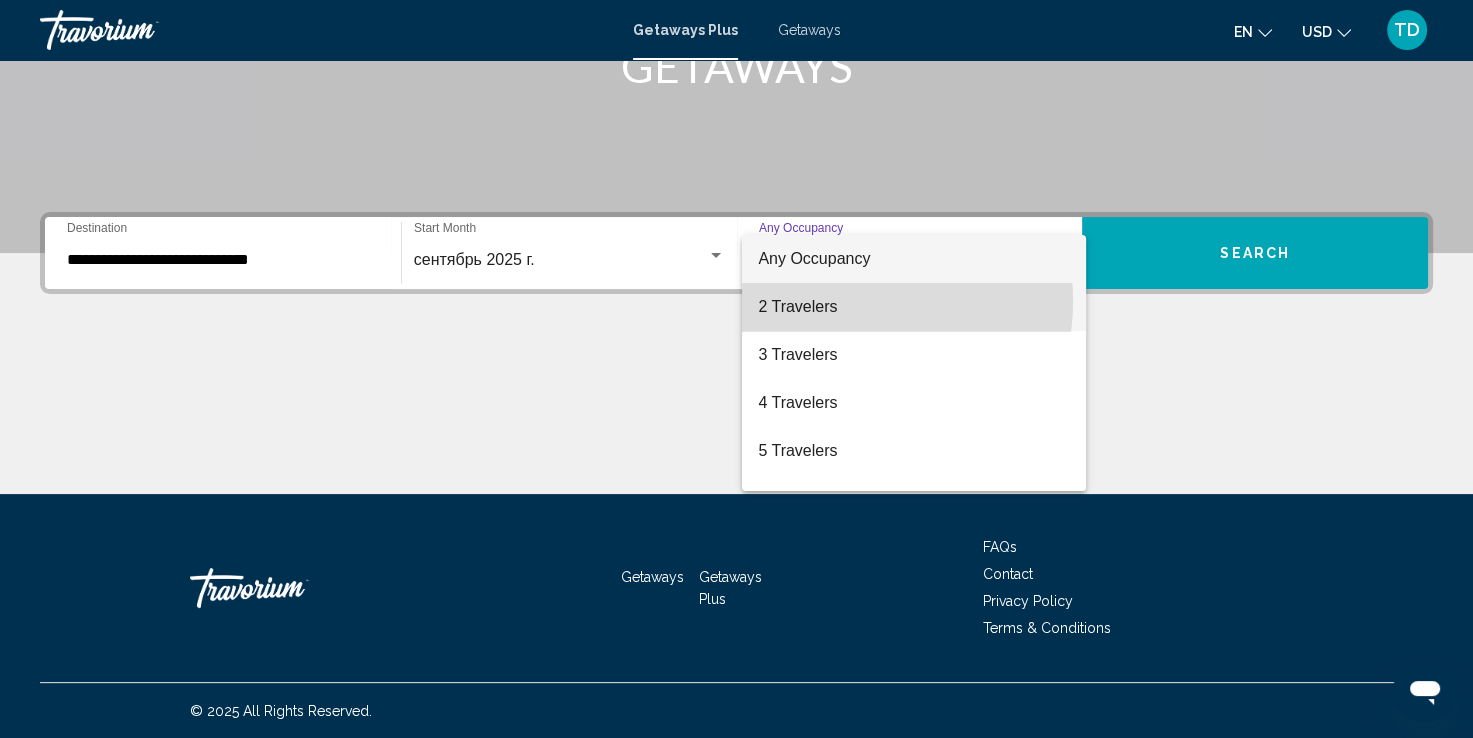 click on "2 Travelers" at bounding box center (914, 307) 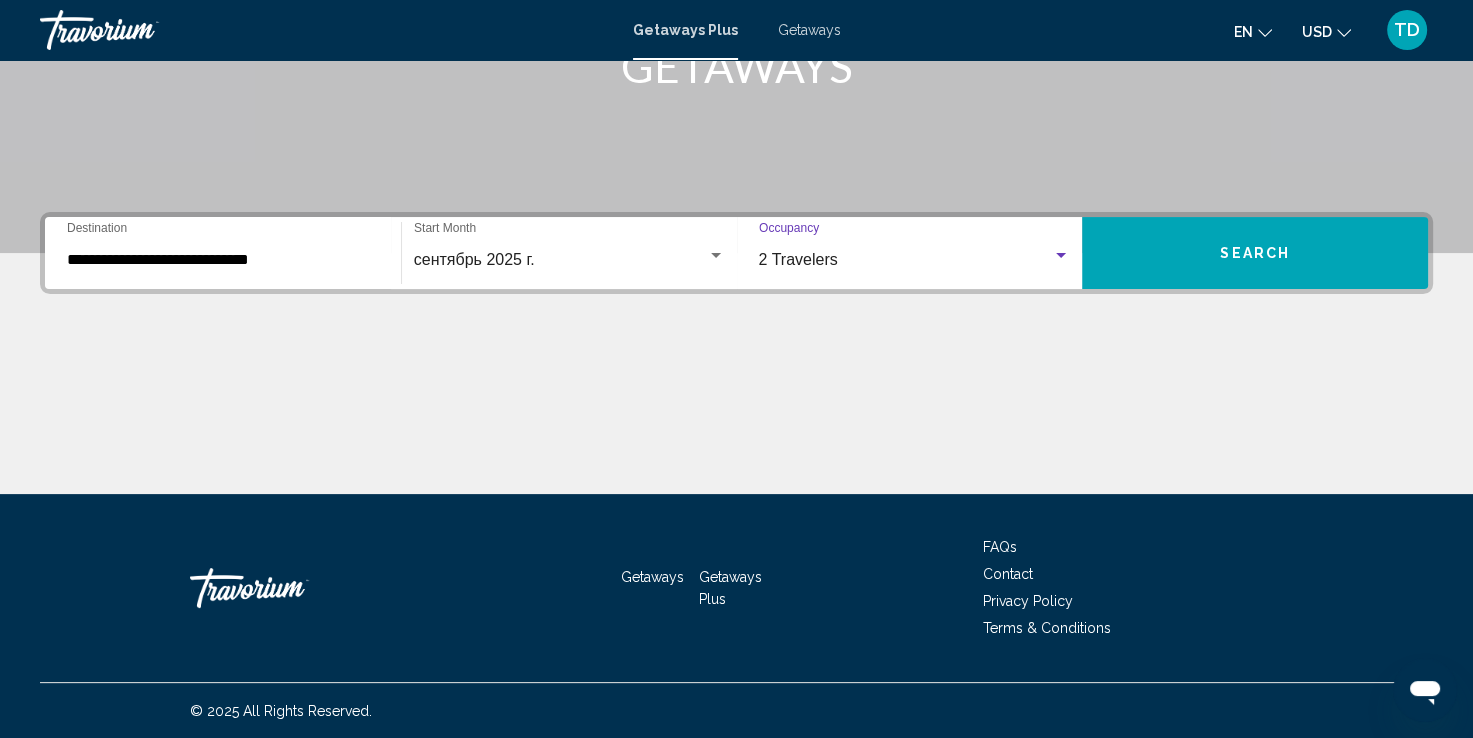 click on "Search" at bounding box center [1255, 253] 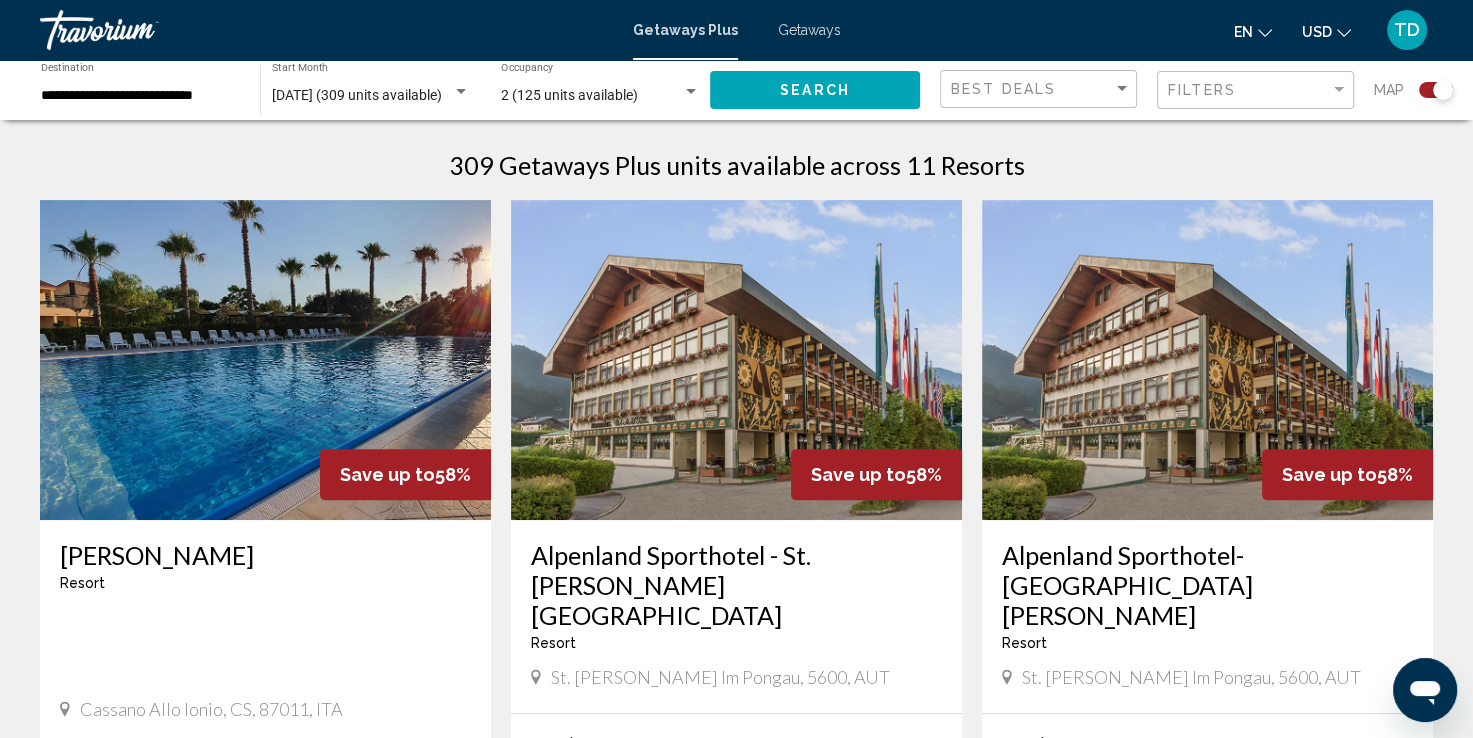 scroll, scrollTop: 700, scrollLeft: 0, axis: vertical 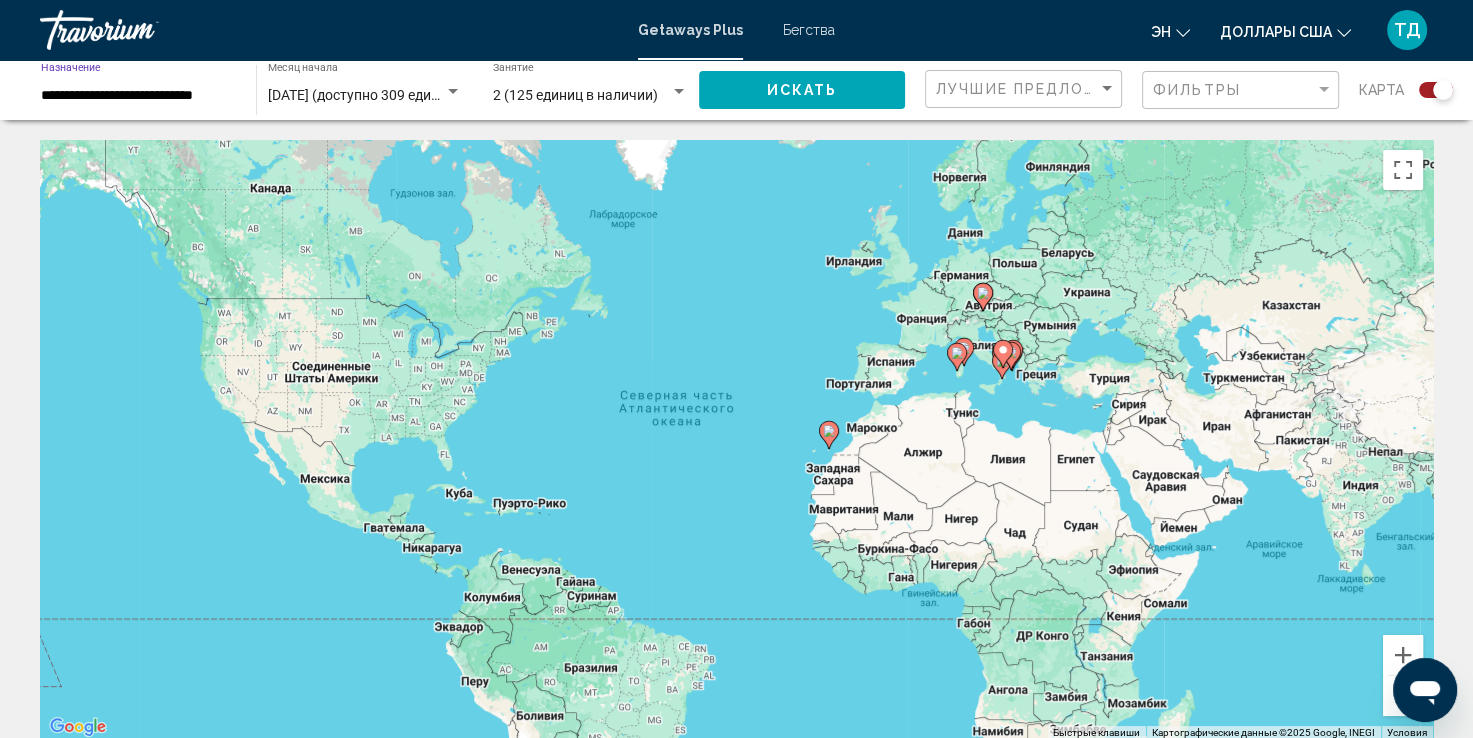 click on "**********" at bounding box center (138, 96) 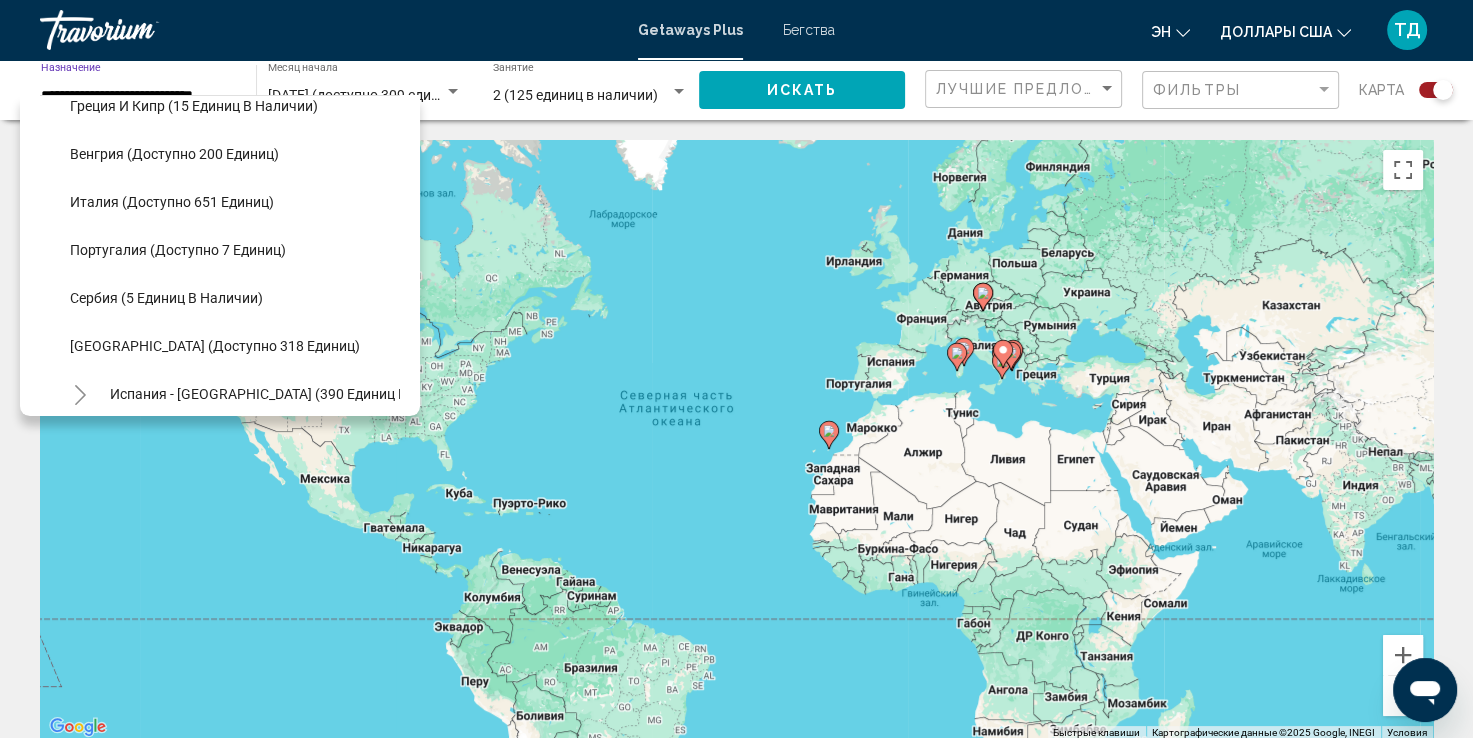 scroll, scrollTop: 626, scrollLeft: 0, axis: vertical 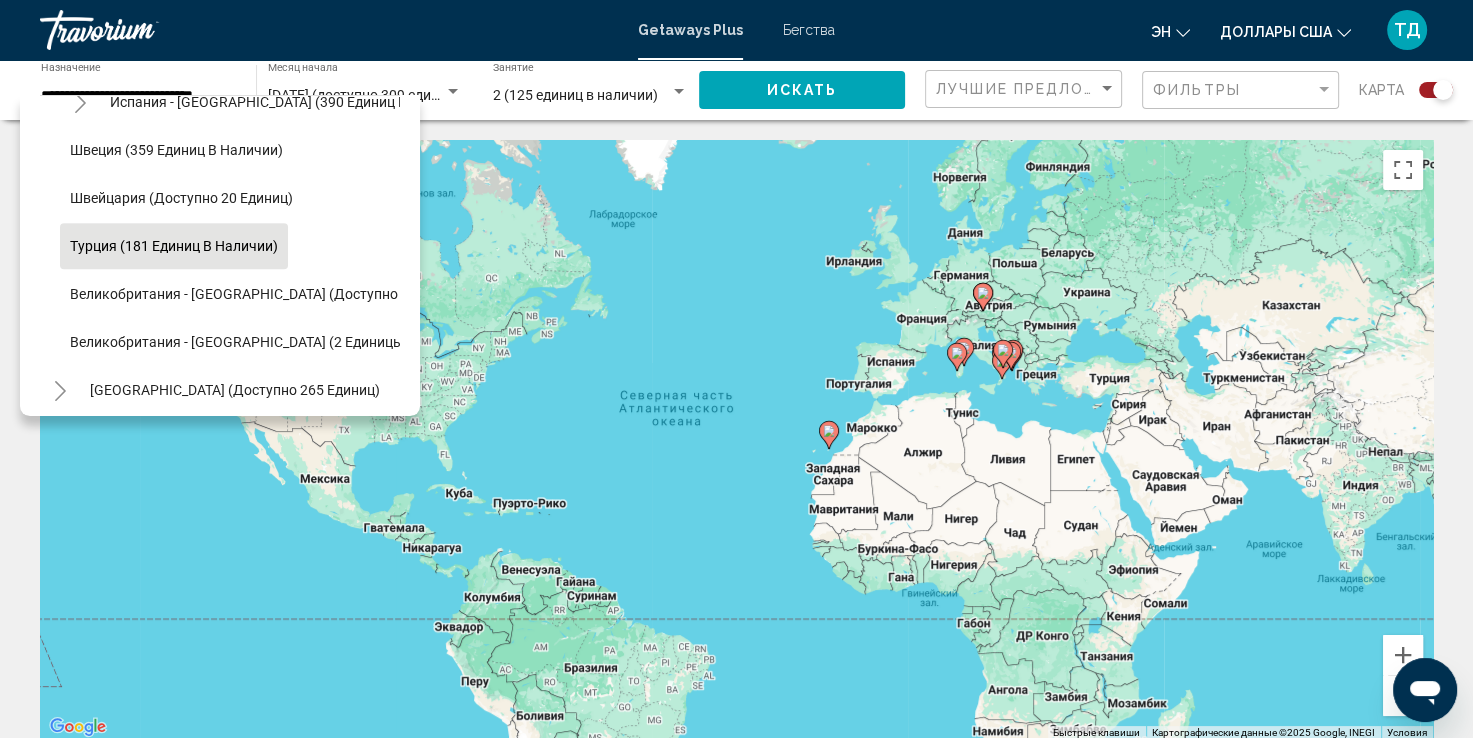 click on "Турция (181 единиц в наличии)" 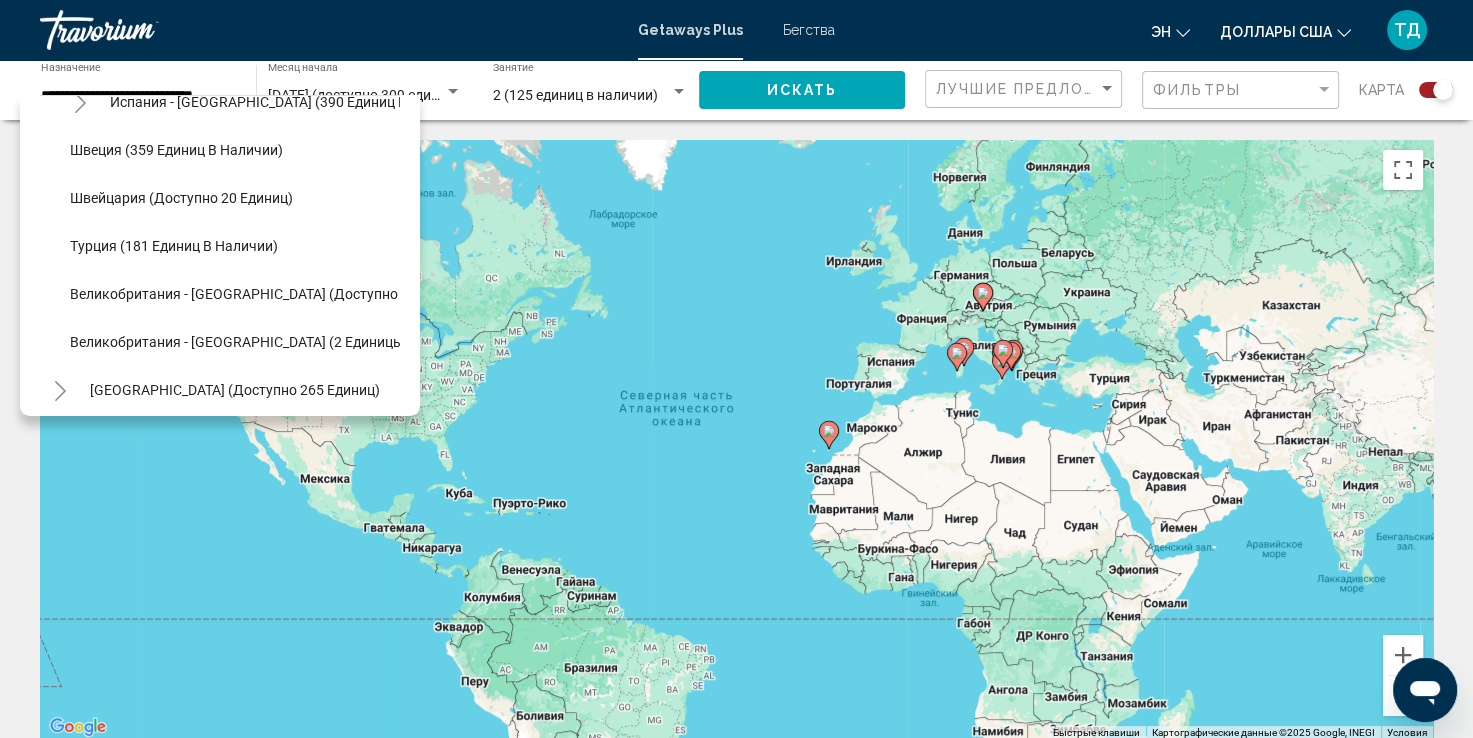 type on "**********" 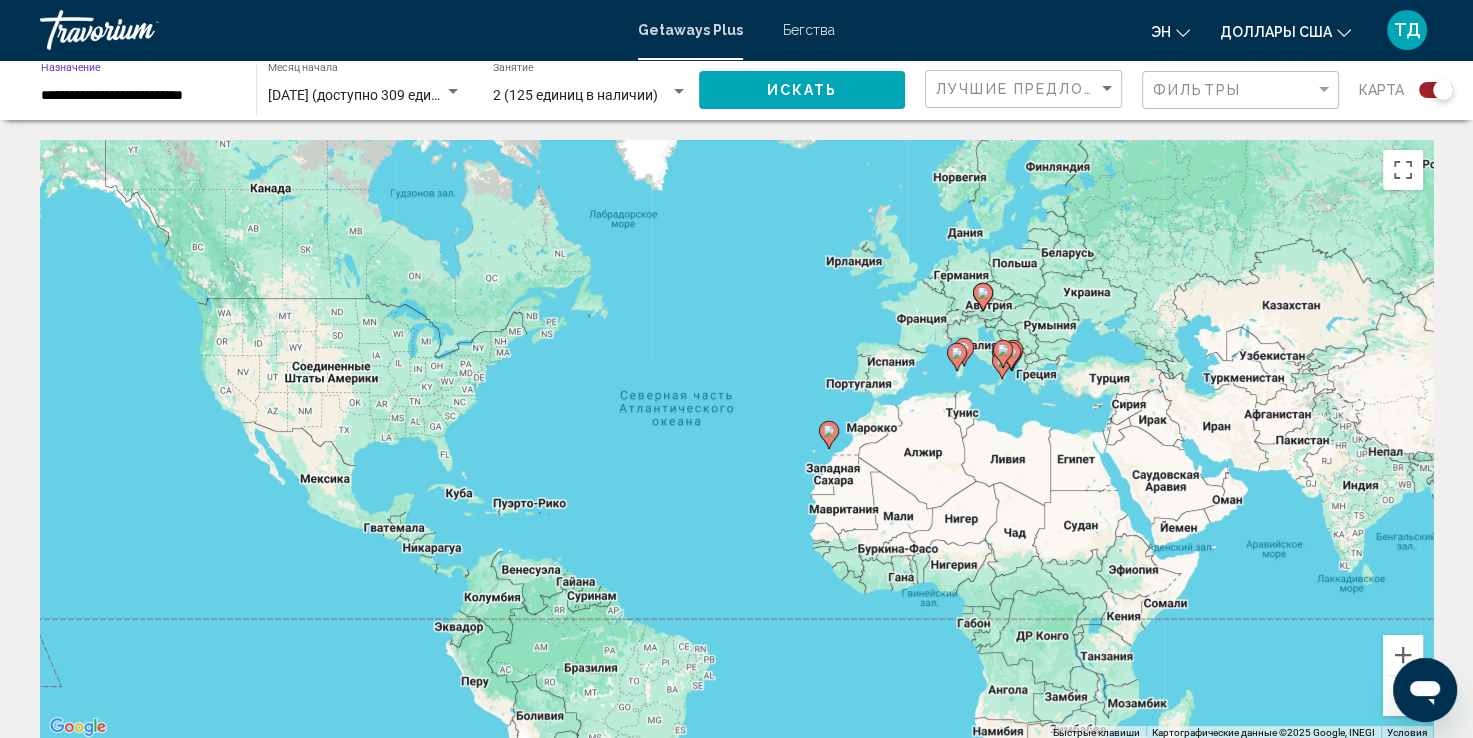 click on "[DATE] (доступно 309 единиц)" at bounding box center (364, 95) 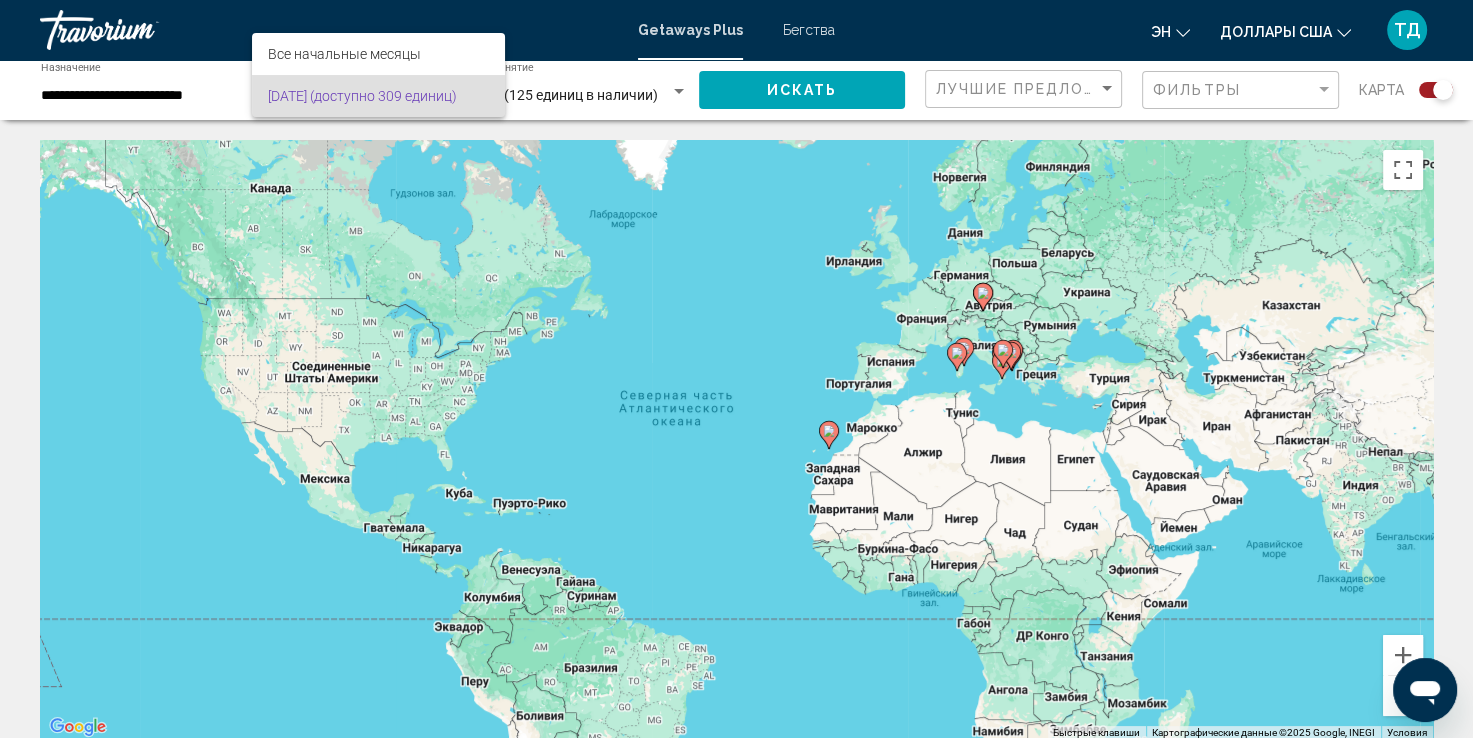 click at bounding box center (736, 369) 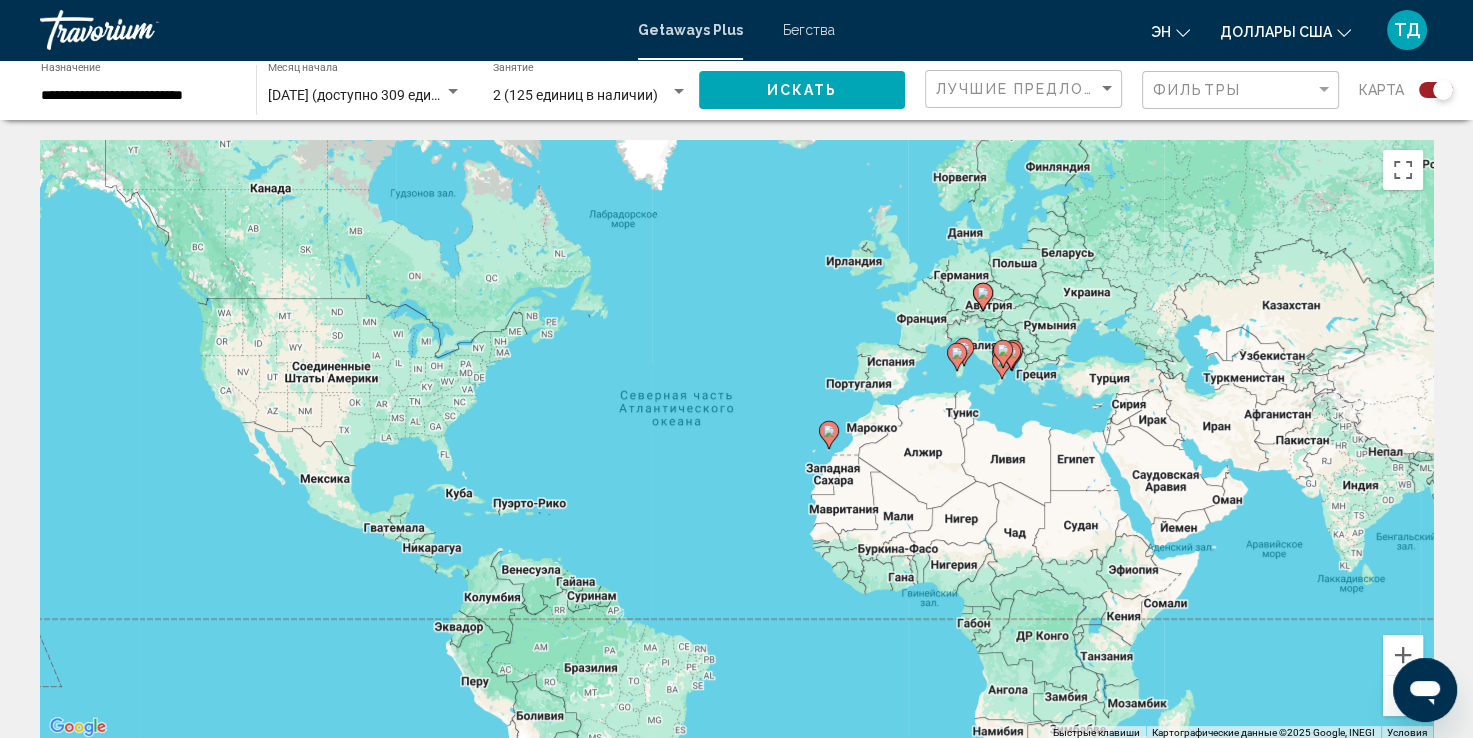 click at bounding box center (453, 92) 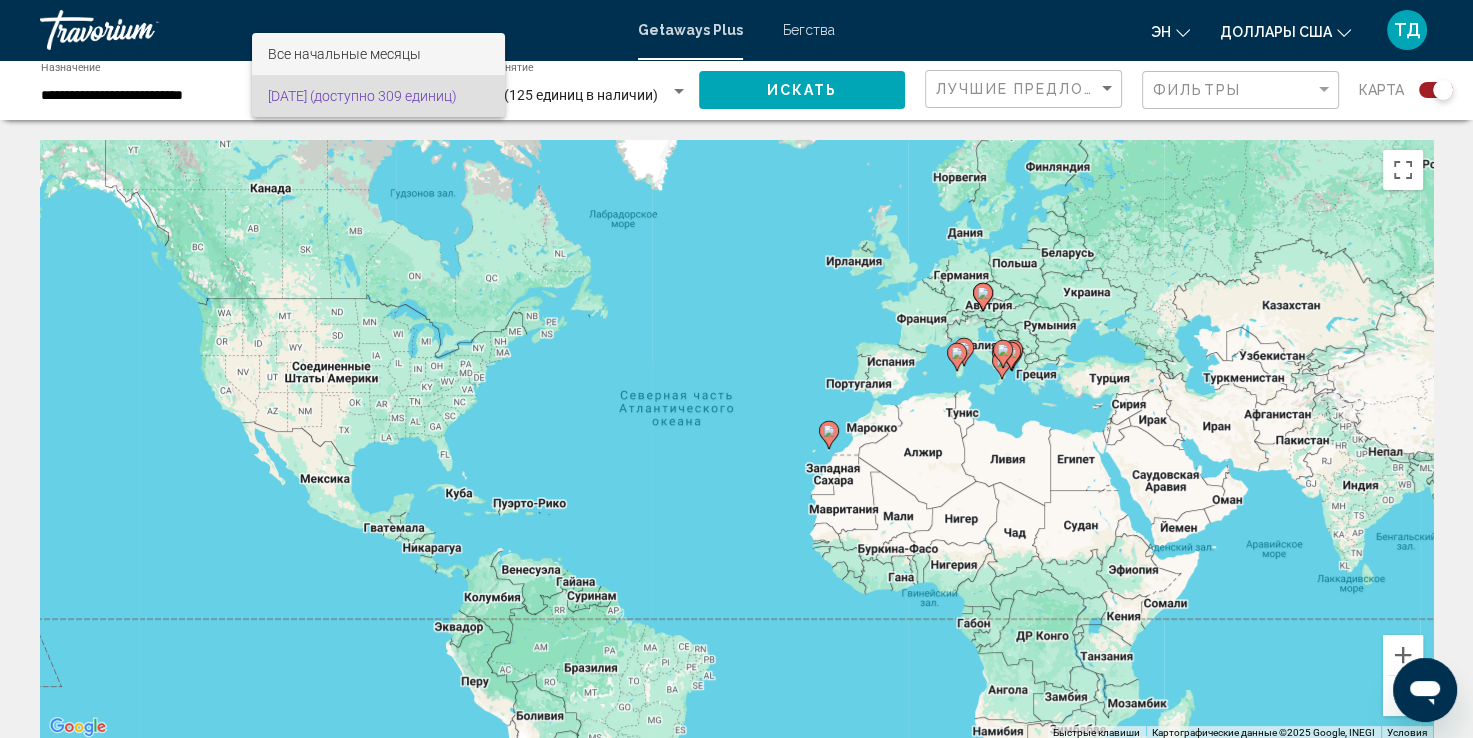 click on "Все начальные месяцы" at bounding box center [344, 54] 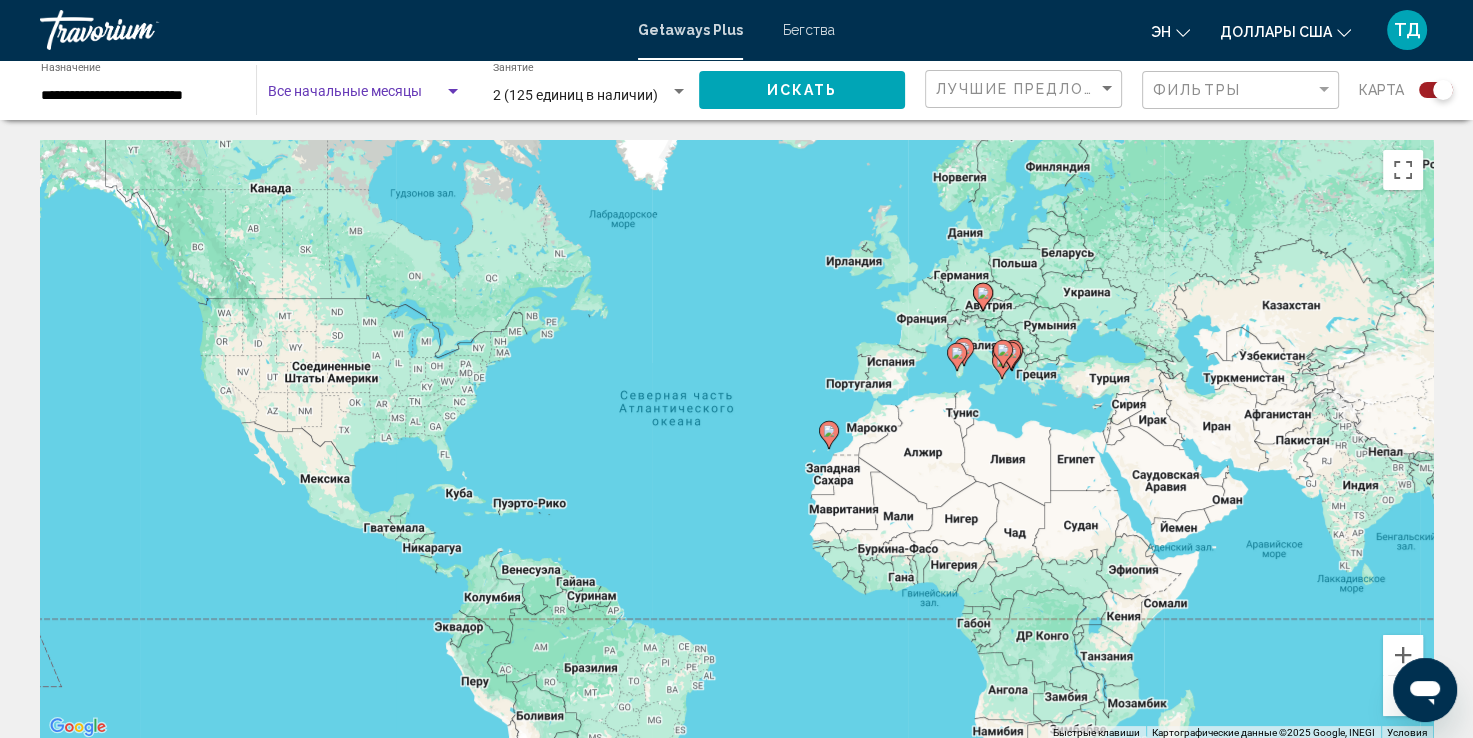 click at bounding box center [356, 96] 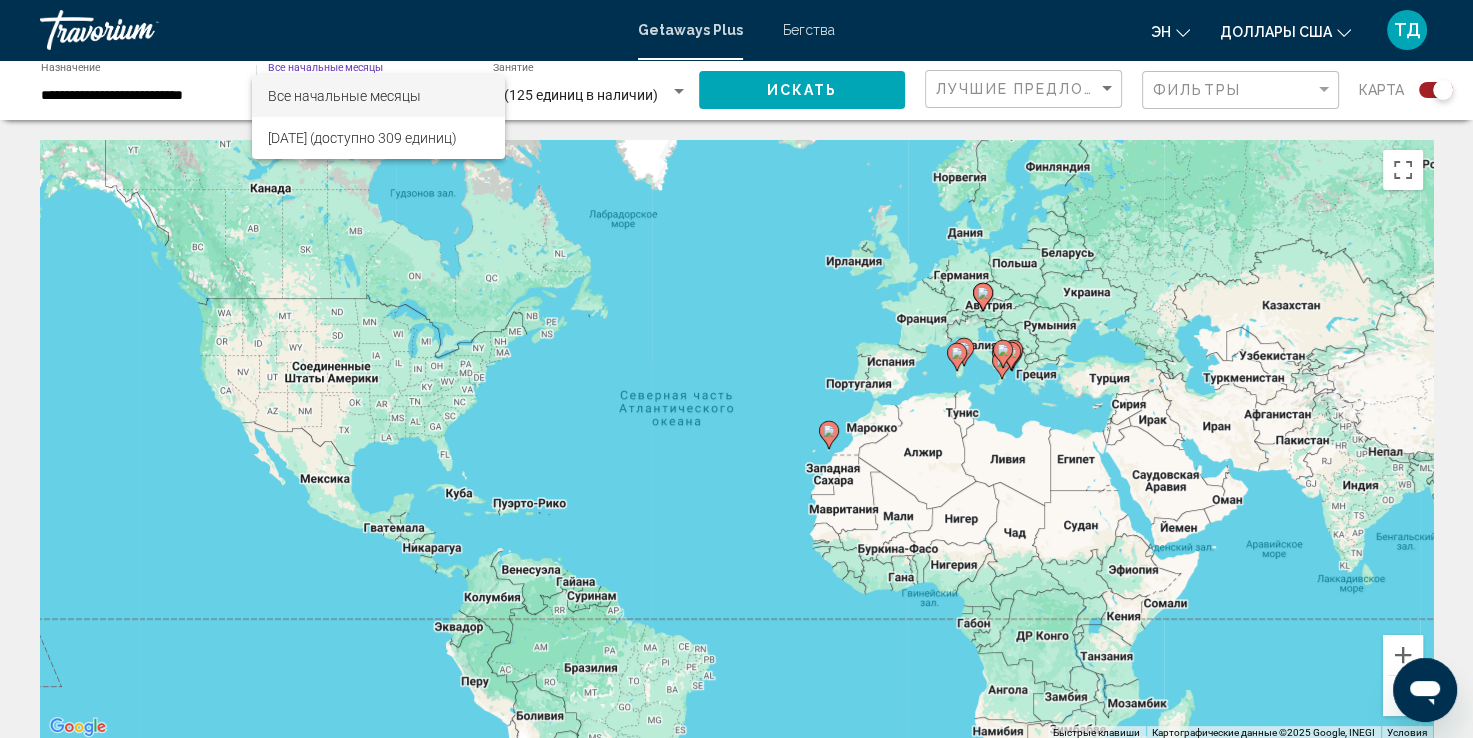 click on "Все начальные месяцы" at bounding box center (344, 96) 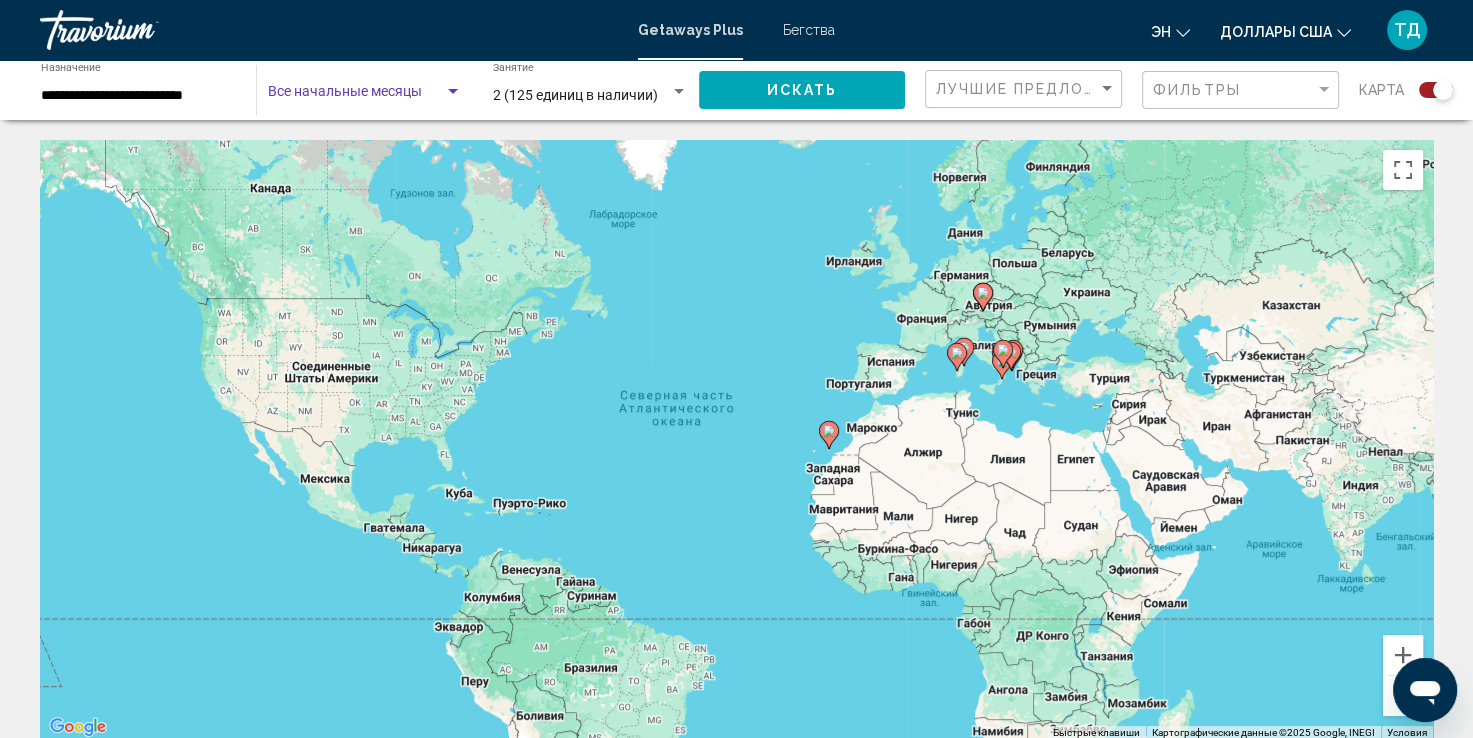 click on "2 (125 единиц в наличии)" at bounding box center (575, 95) 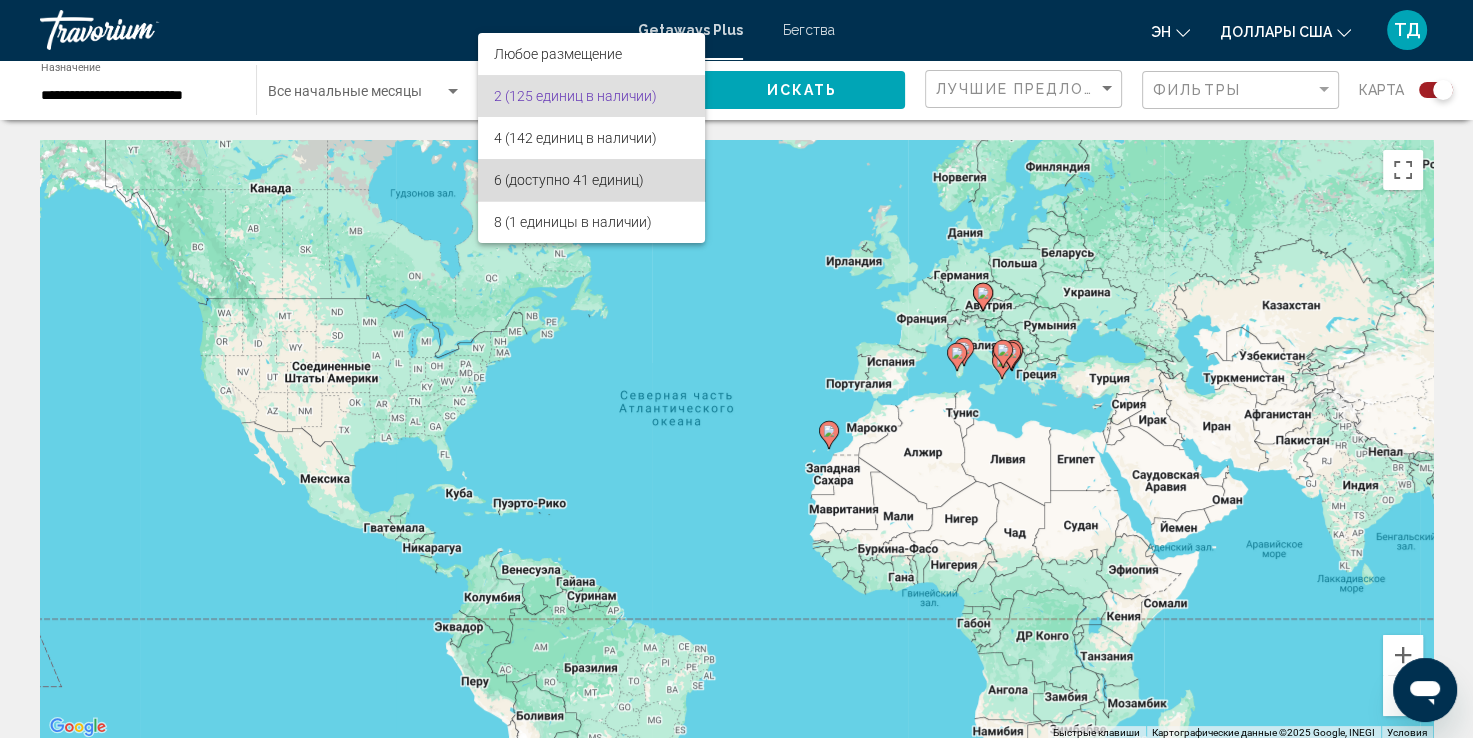 click on "6 (доступно 41 единиц)" at bounding box center [569, 180] 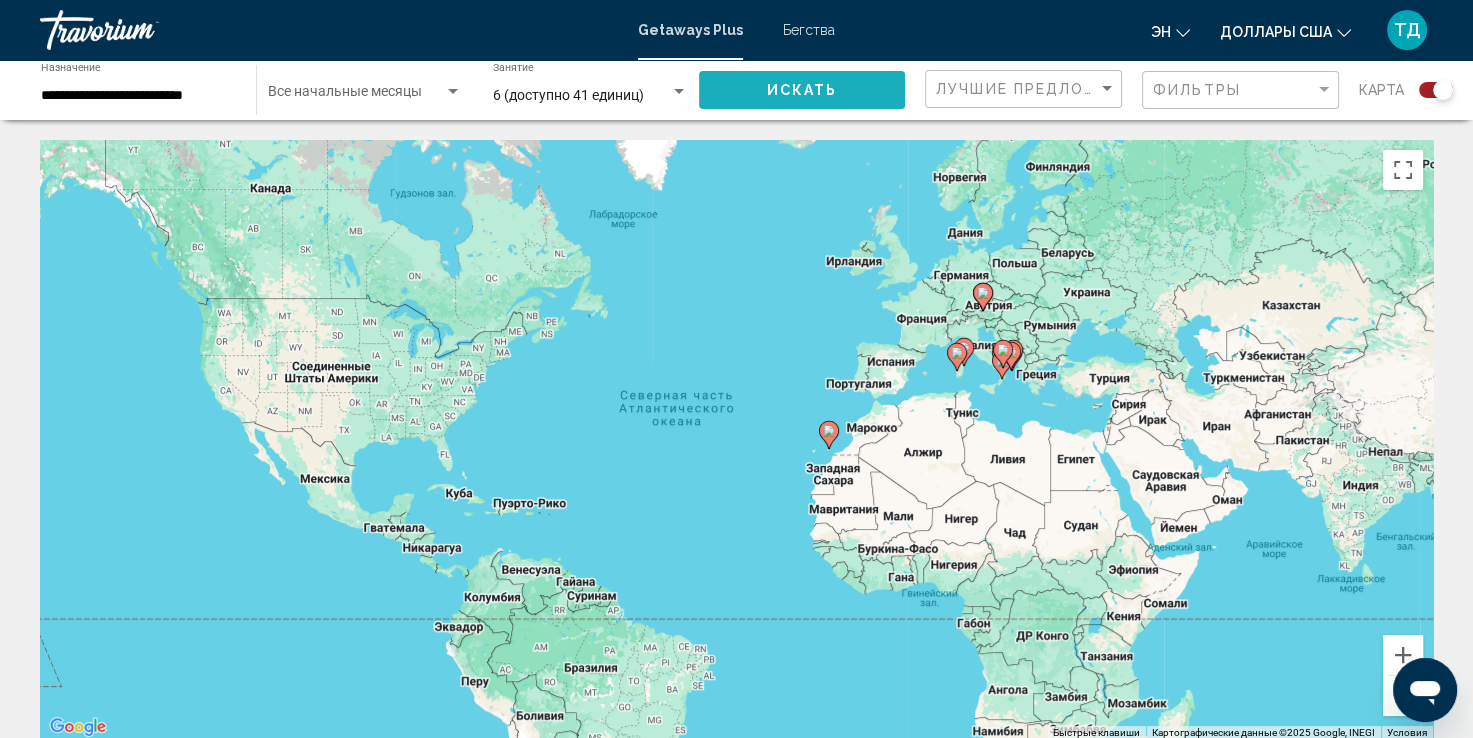 click on "Искать" 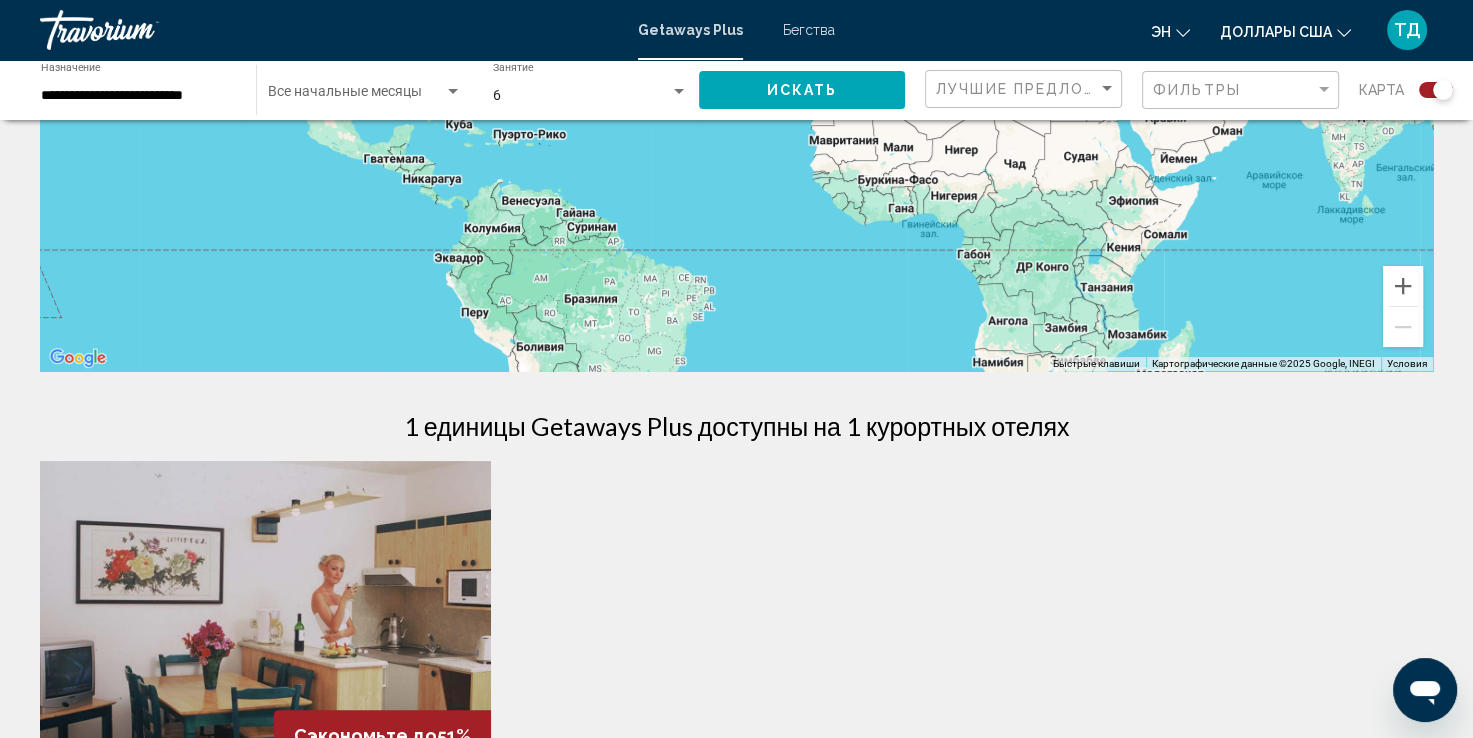 scroll, scrollTop: 321, scrollLeft: 0, axis: vertical 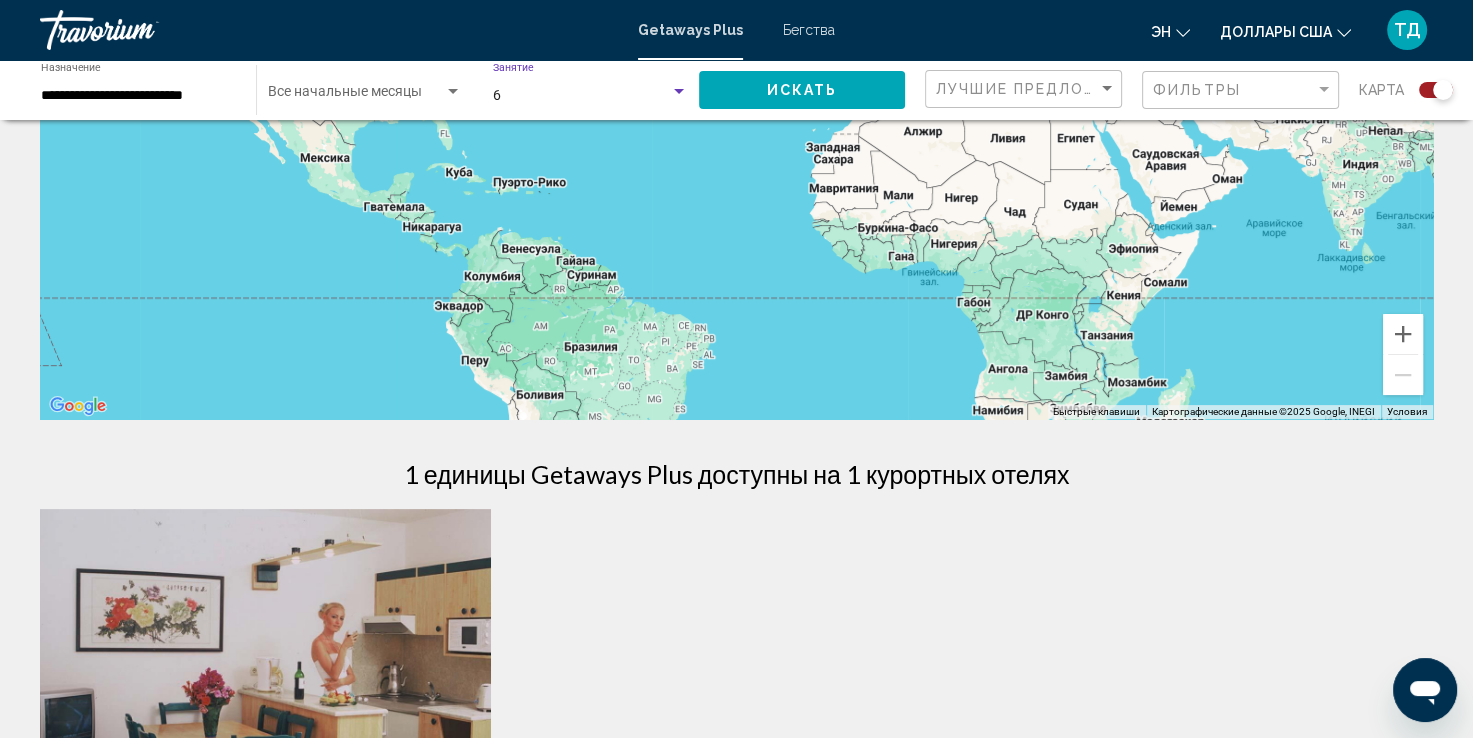 click on "6" at bounding box center [581, 96] 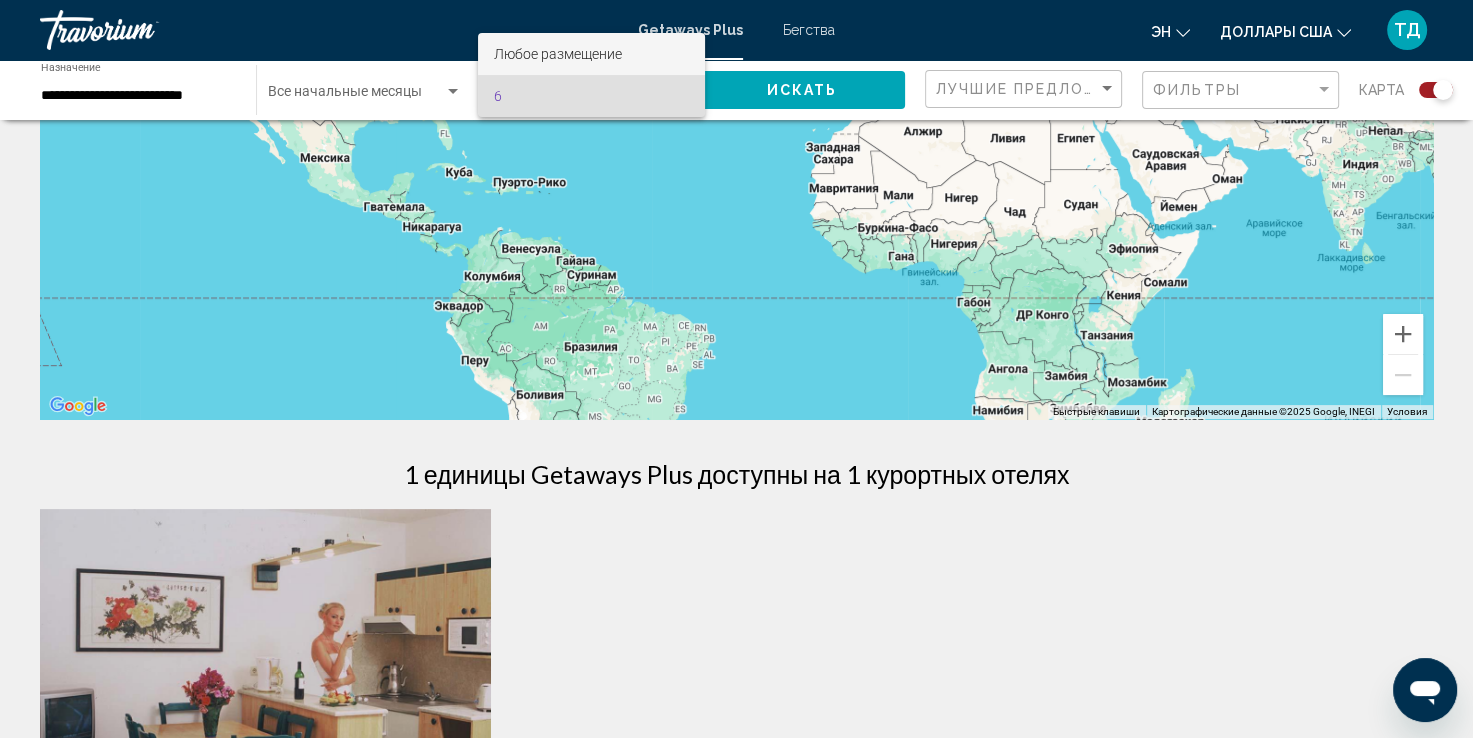click on "Любое размещение" at bounding box center (592, 54) 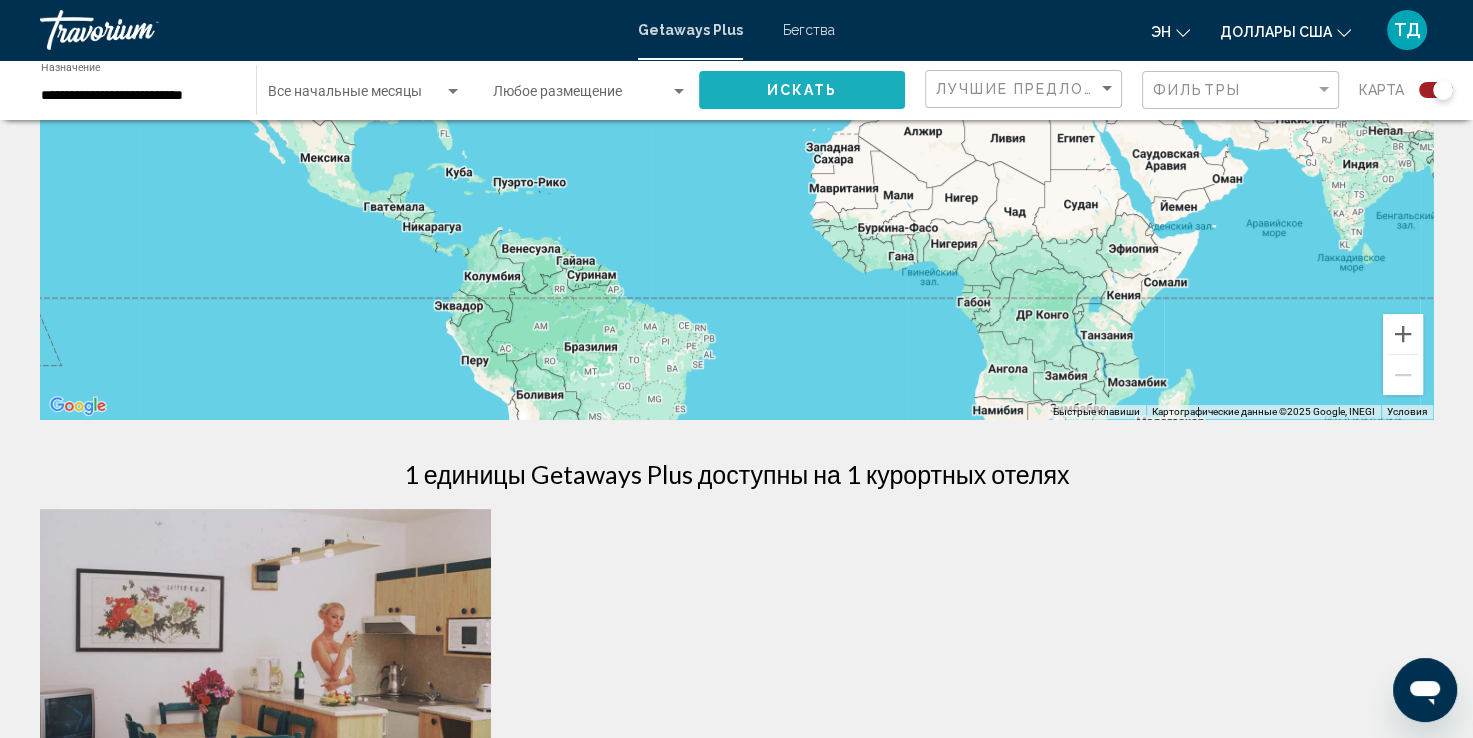 click on "Искать" 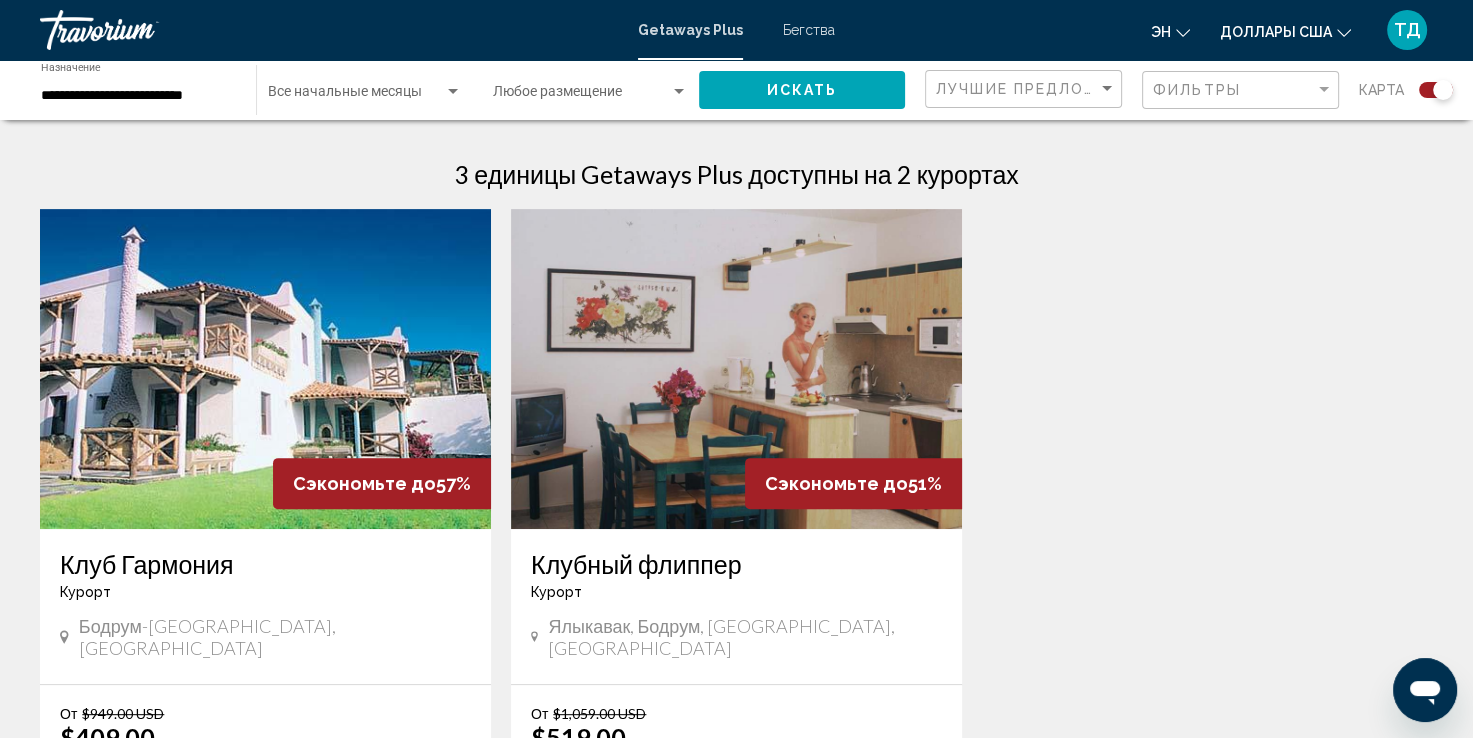 scroll, scrollTop: 600, scrollLeft: 0, axis: vertical 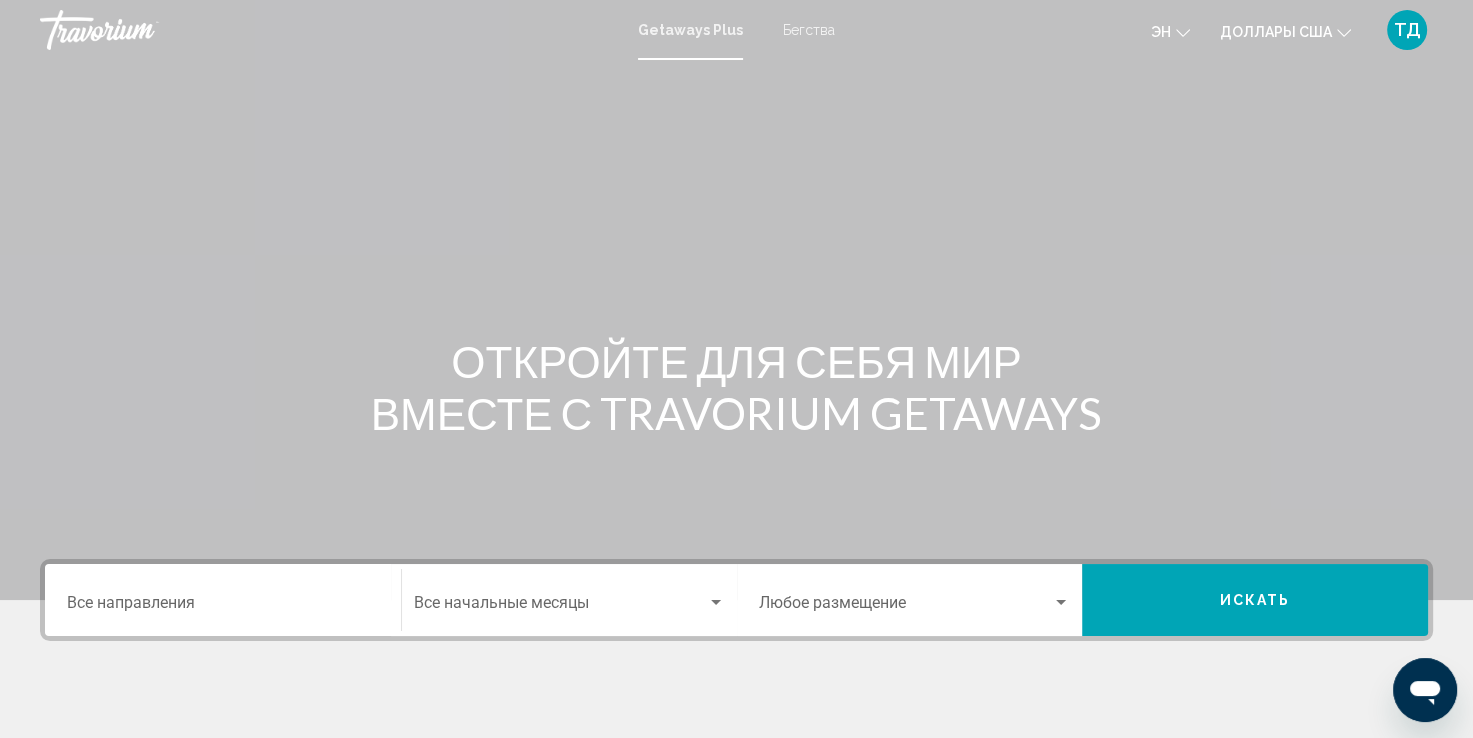 click on "Destination Все направления" at bounding box center [223, 607] 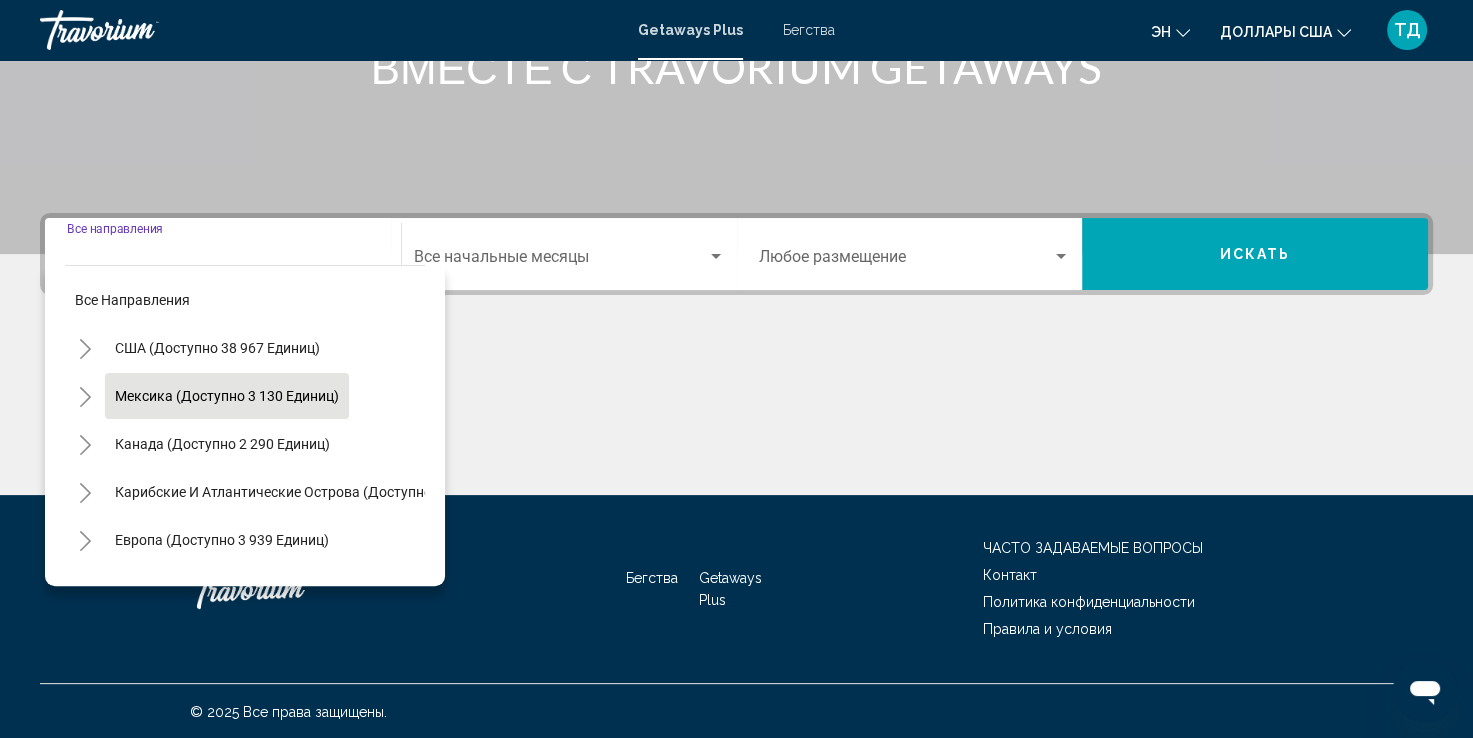 scroll, scrollTop: 347, scrollLeft: 0, axis: vertical 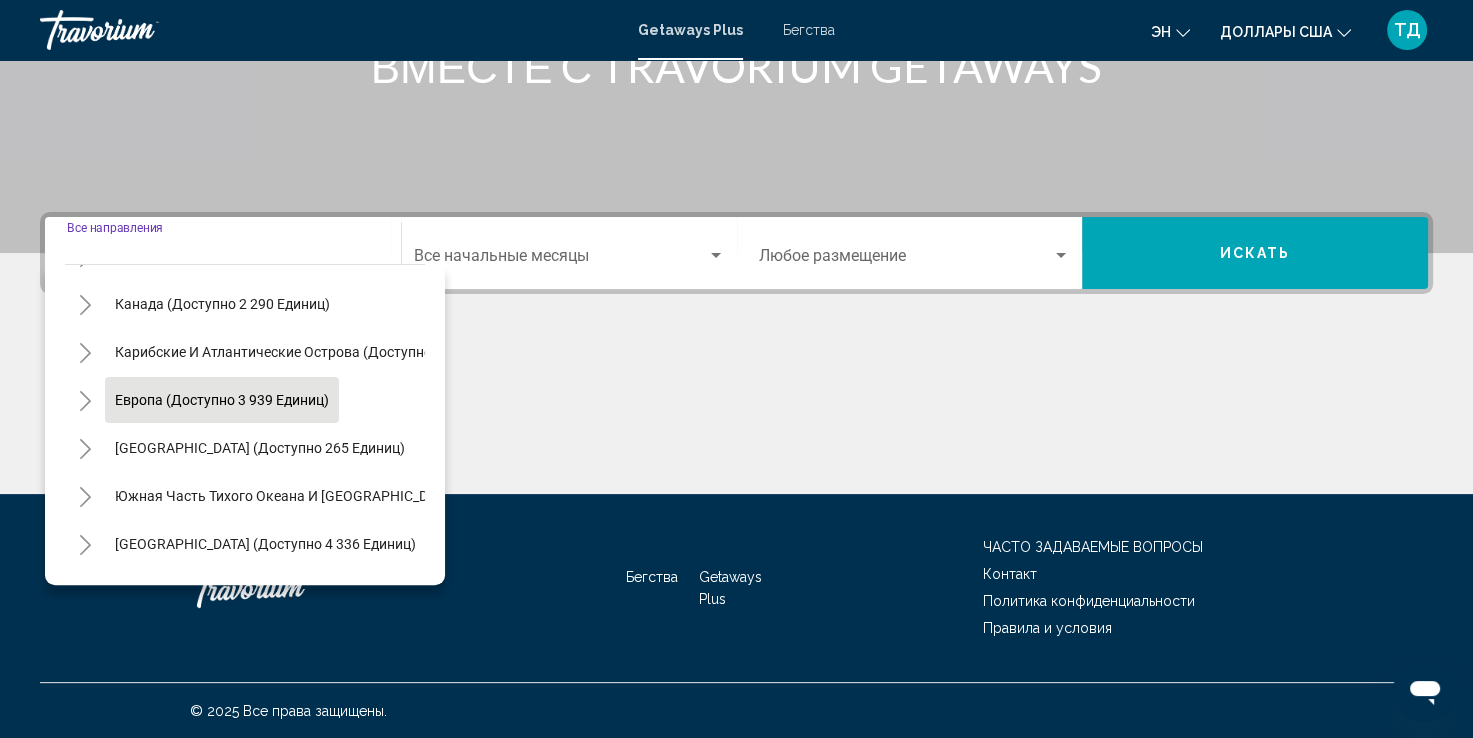 click on "Европа (доступно 3 939 единиц)" at bounding box center (260, 448) 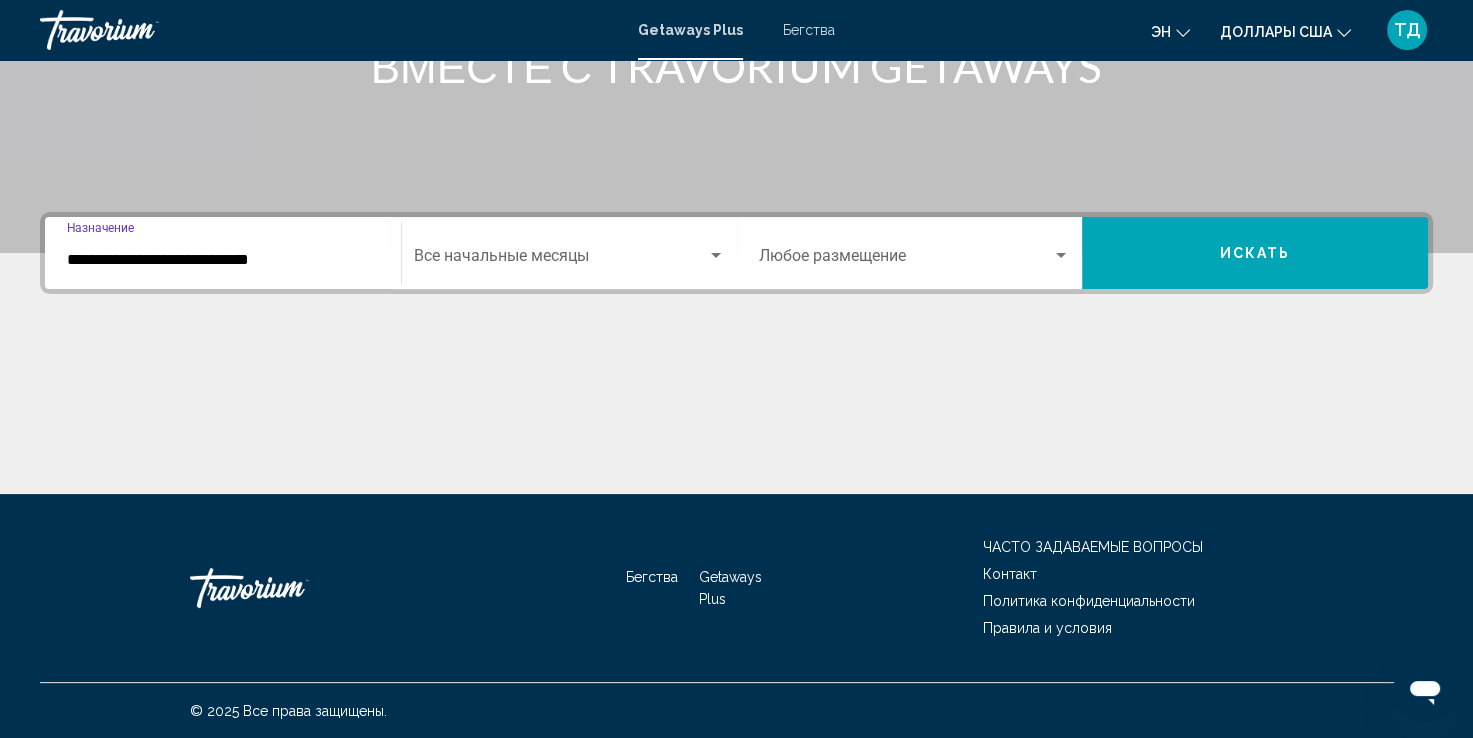 click at bounding box center (560, 260) 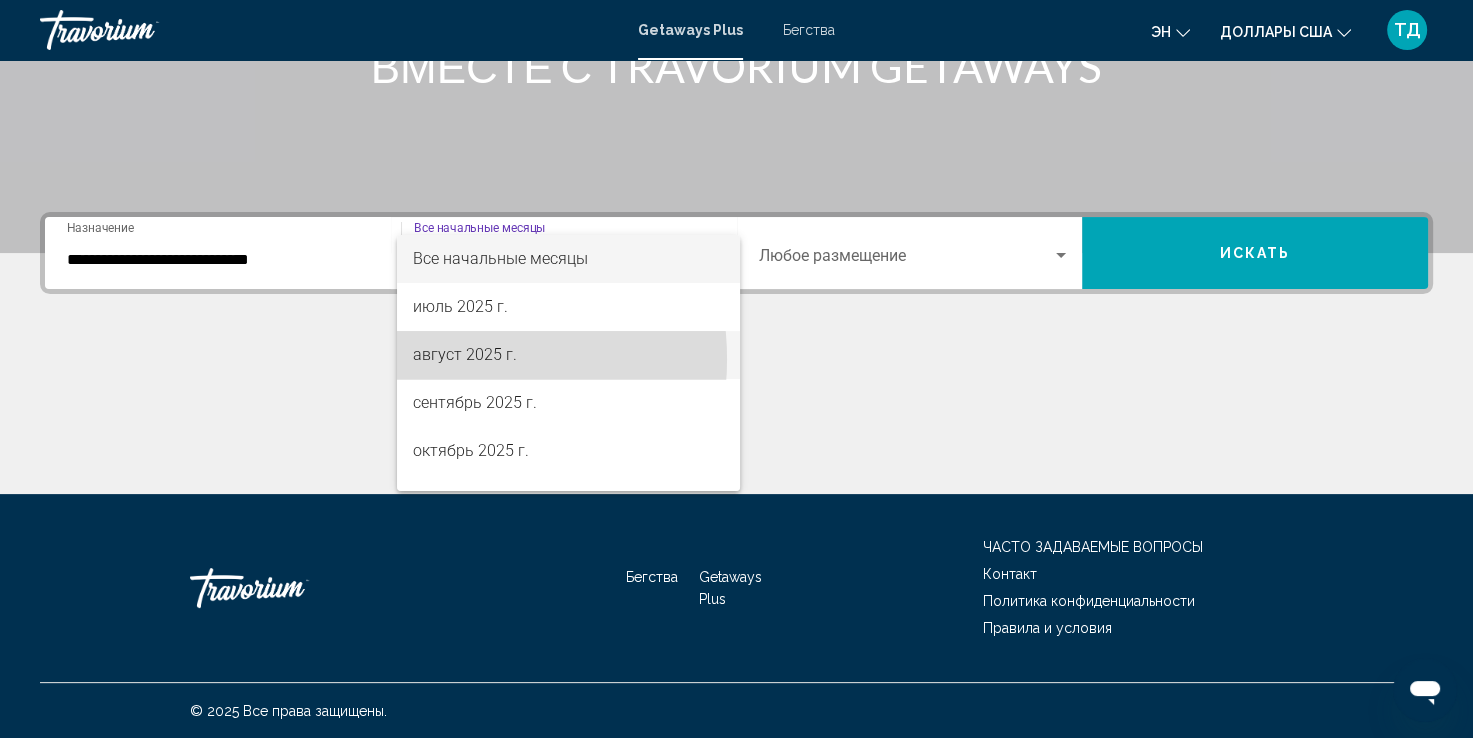 click on "август 2025 г." at bounding box center [465, 354] 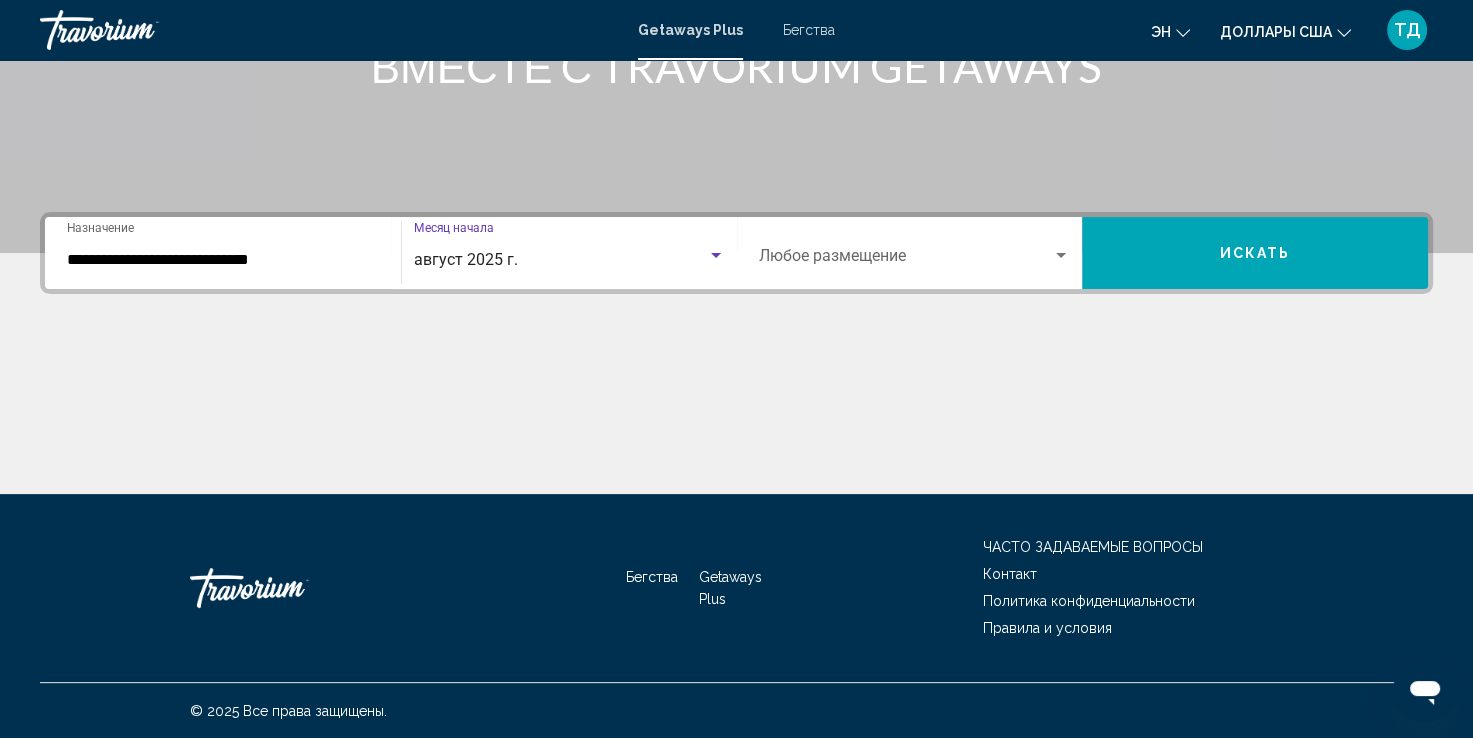 click at bounding box center [906, 260] 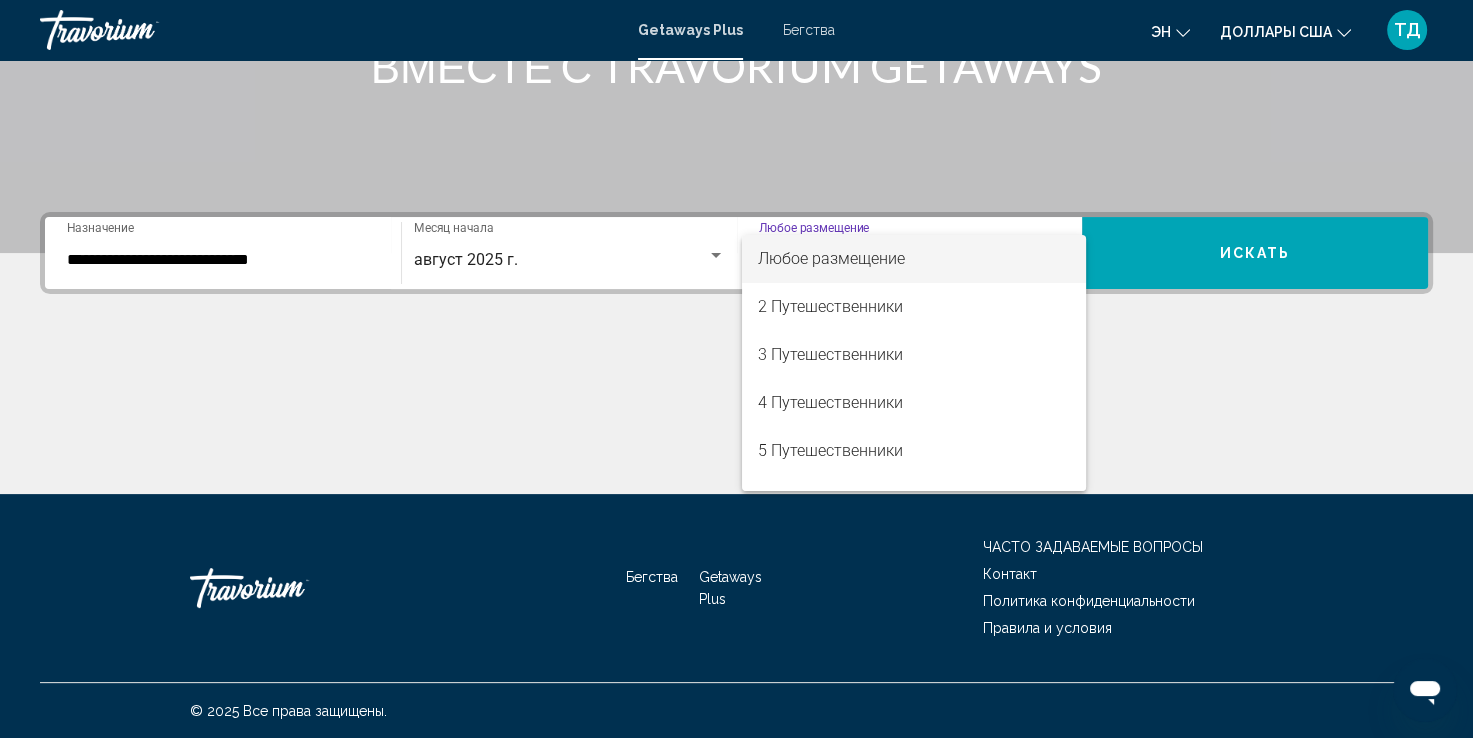 click on "Любое размещение" at bounding box center [831, 258] 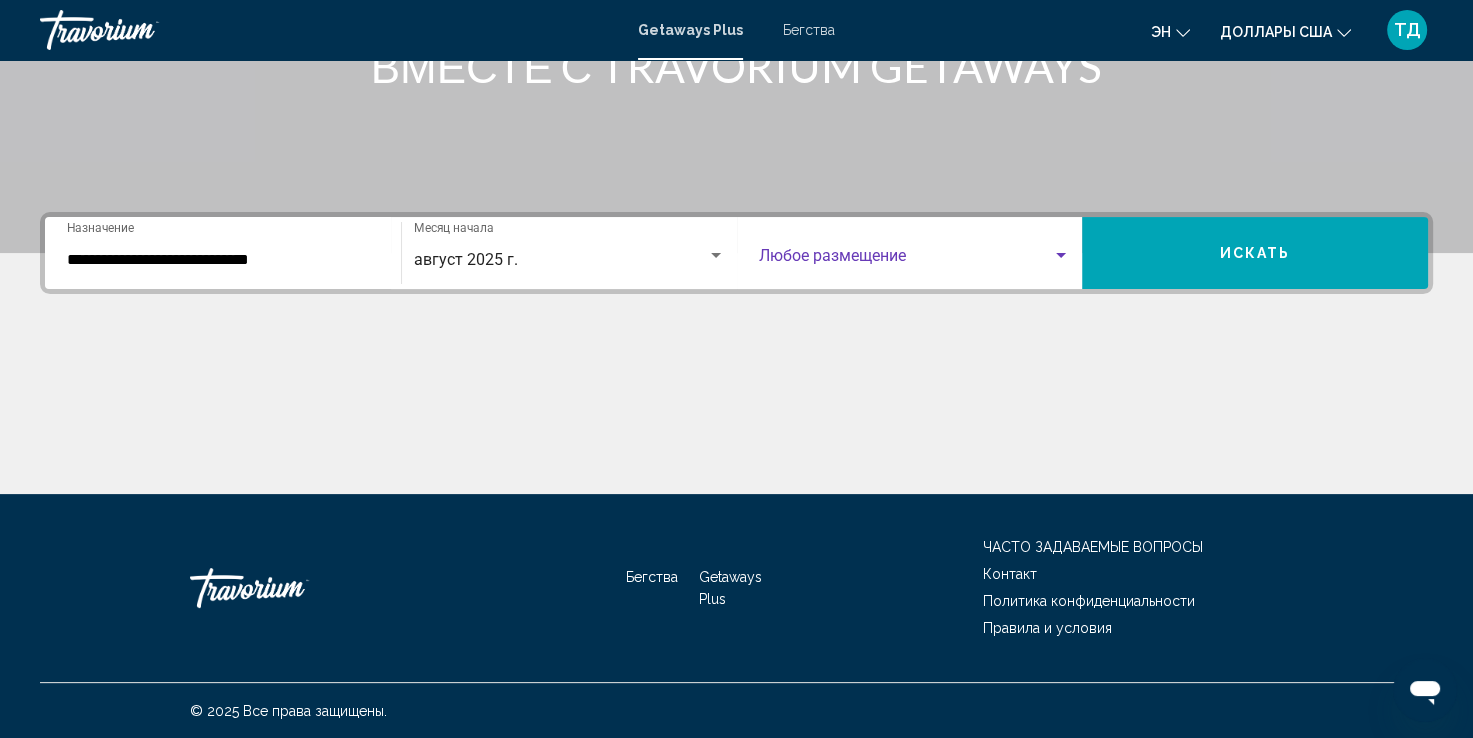 click on "Искать" at bounding box center [1255, 253] 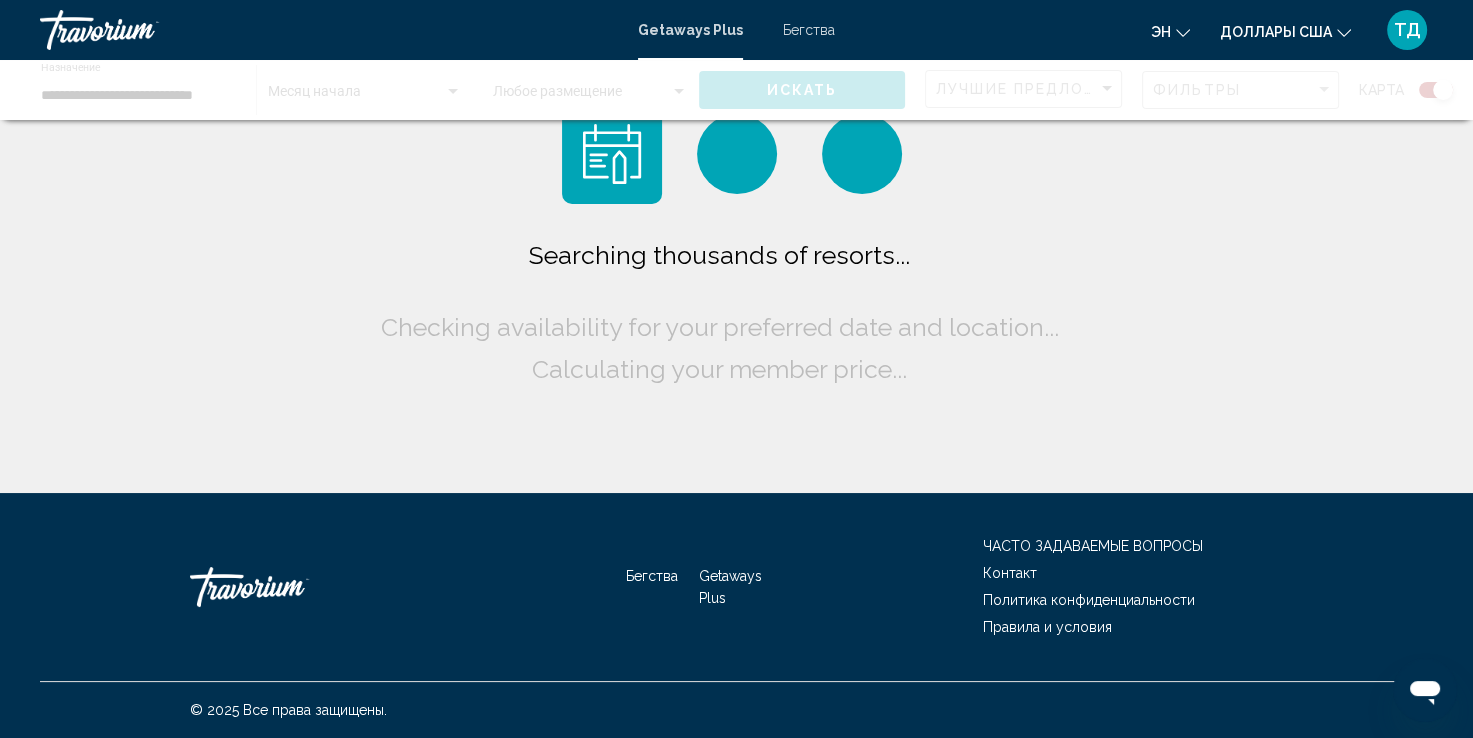scroll, scrollTop: 0, scrollLeft: 0, axis: both 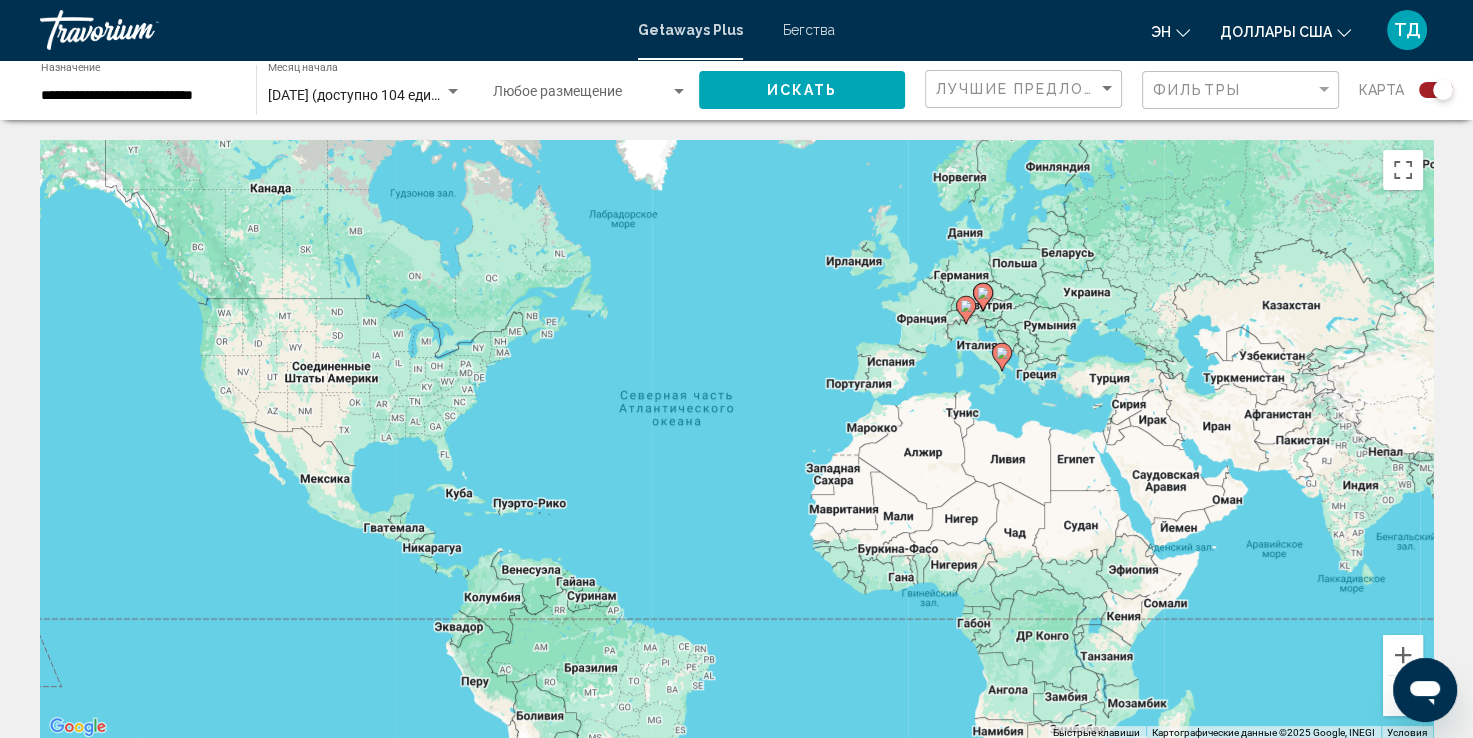click on "**********" at bounding box center (138, 96) 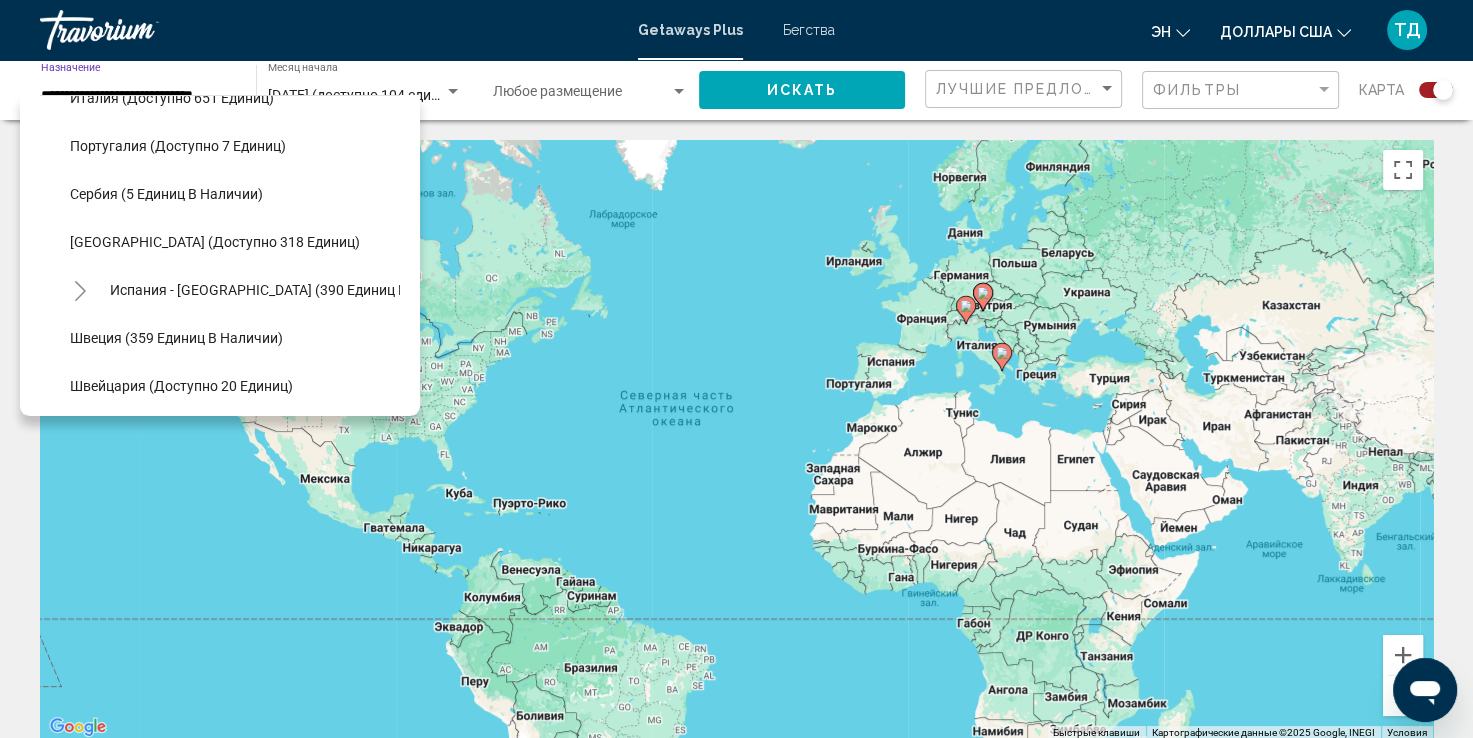 scroll, scrollTop: 726, scrollLeft: 0, axis: vertical 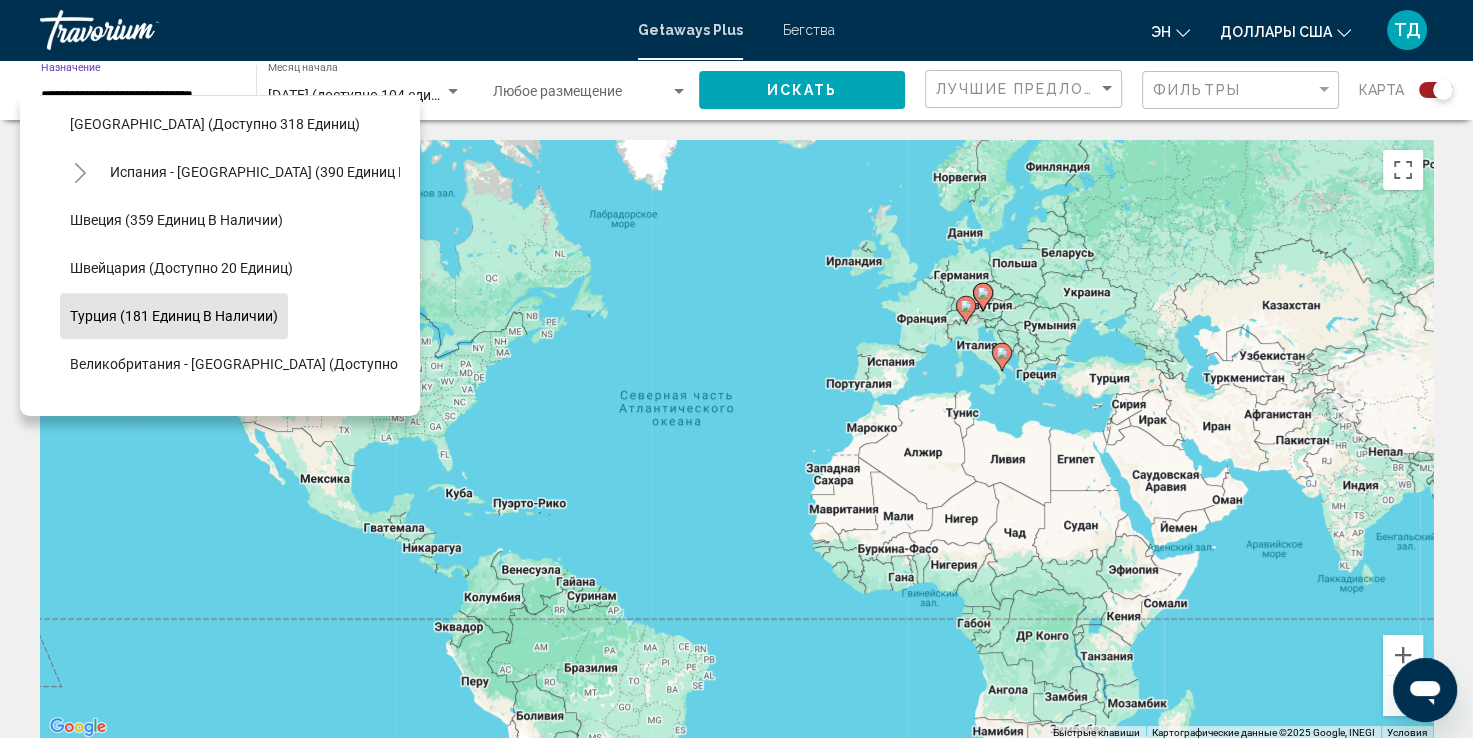 click on "Турция (181 единиц в наличии)" 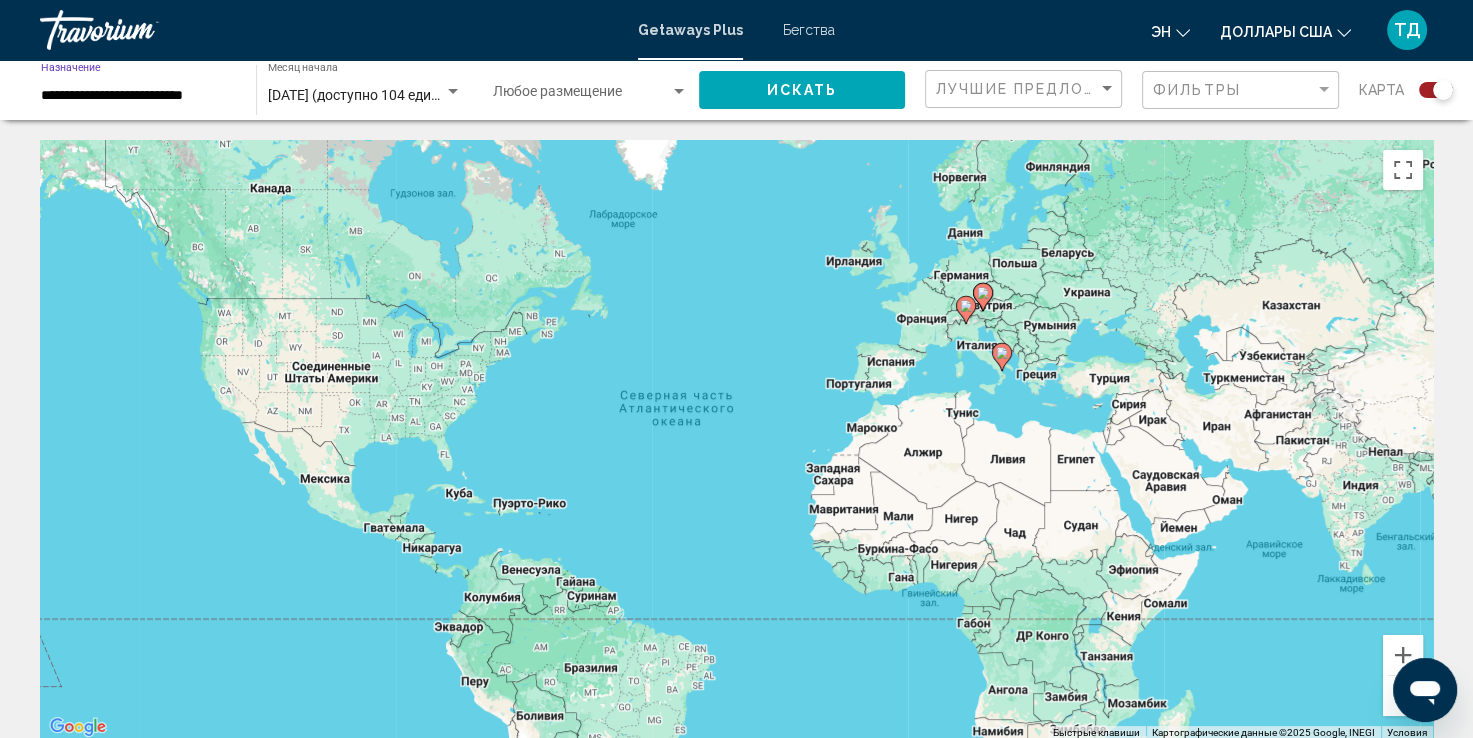 click on "Искать" 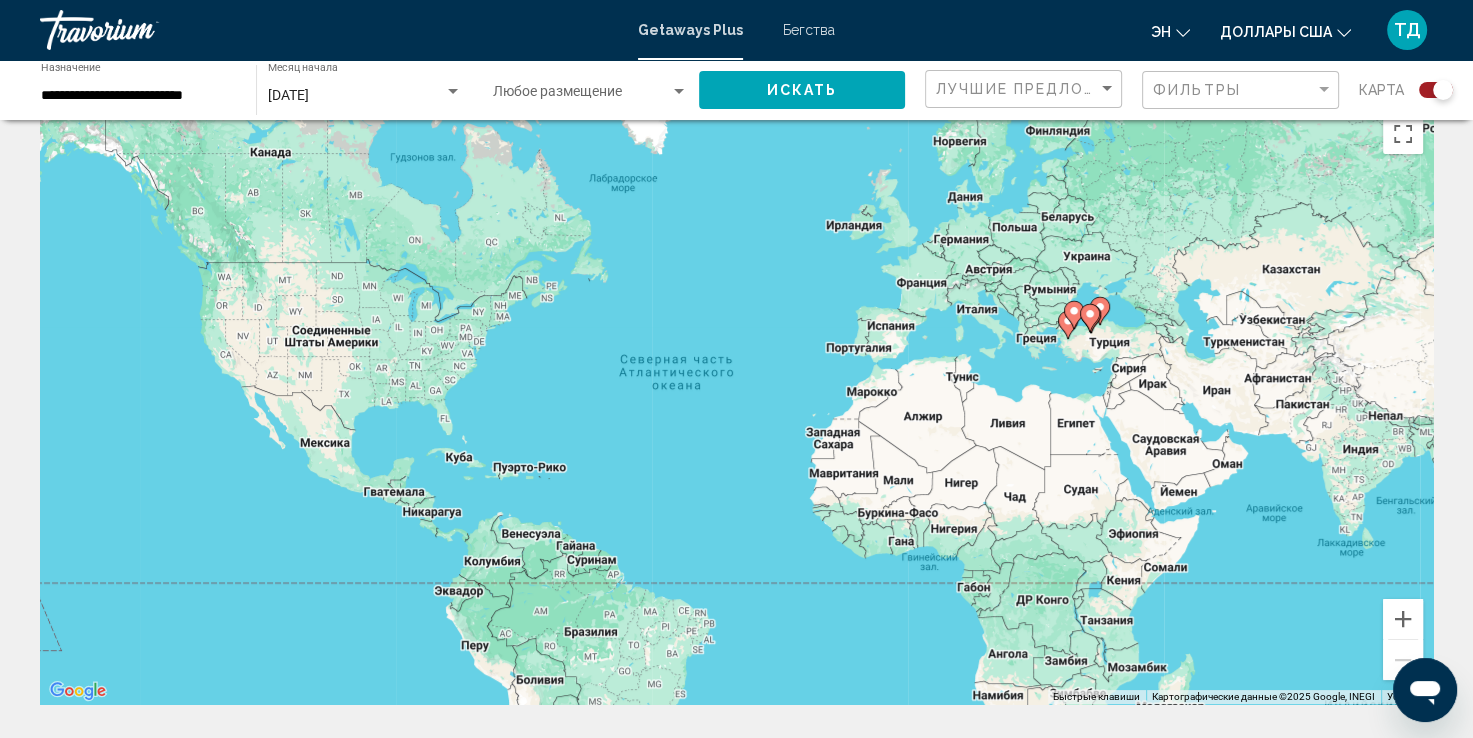 scroll, scrollTop: 0, scrollLeft: 0, axis: both 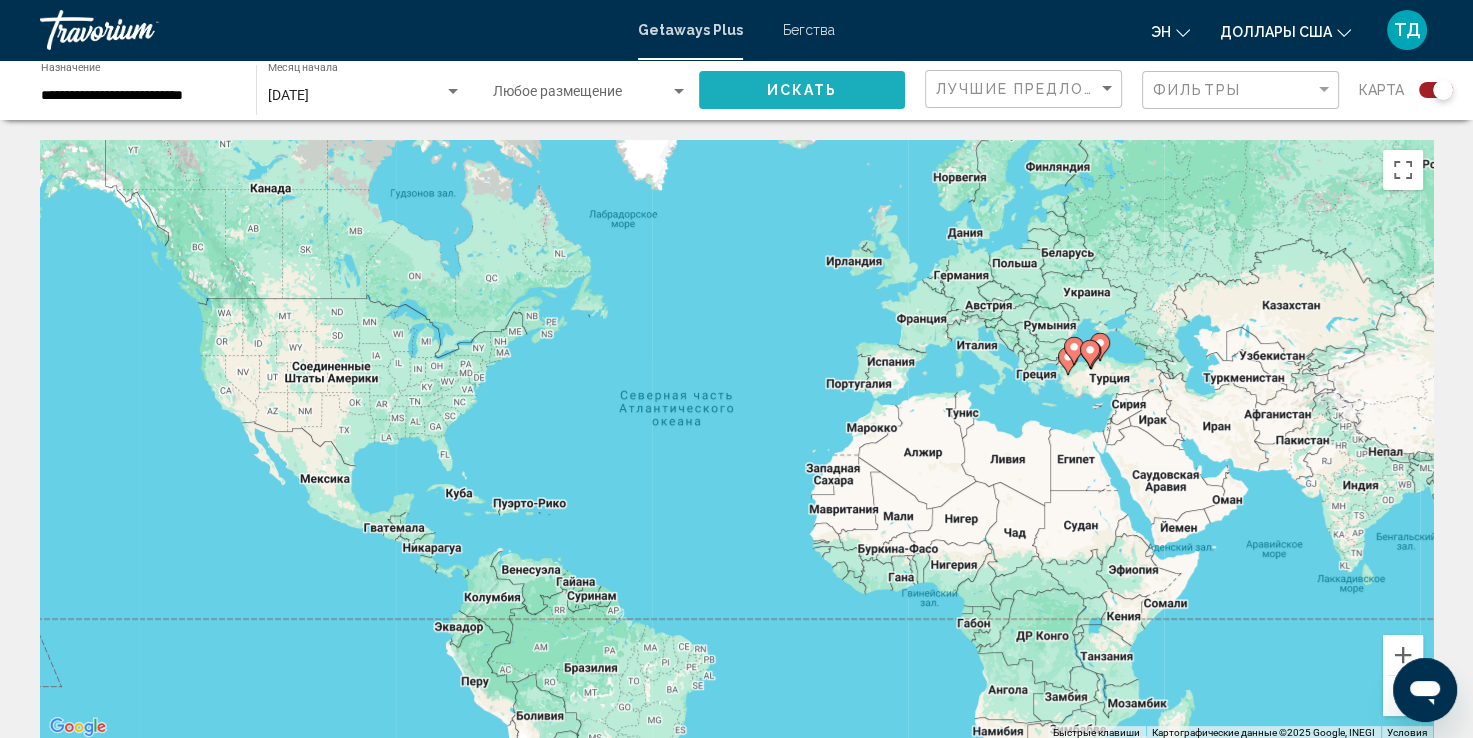 click on "Искать" 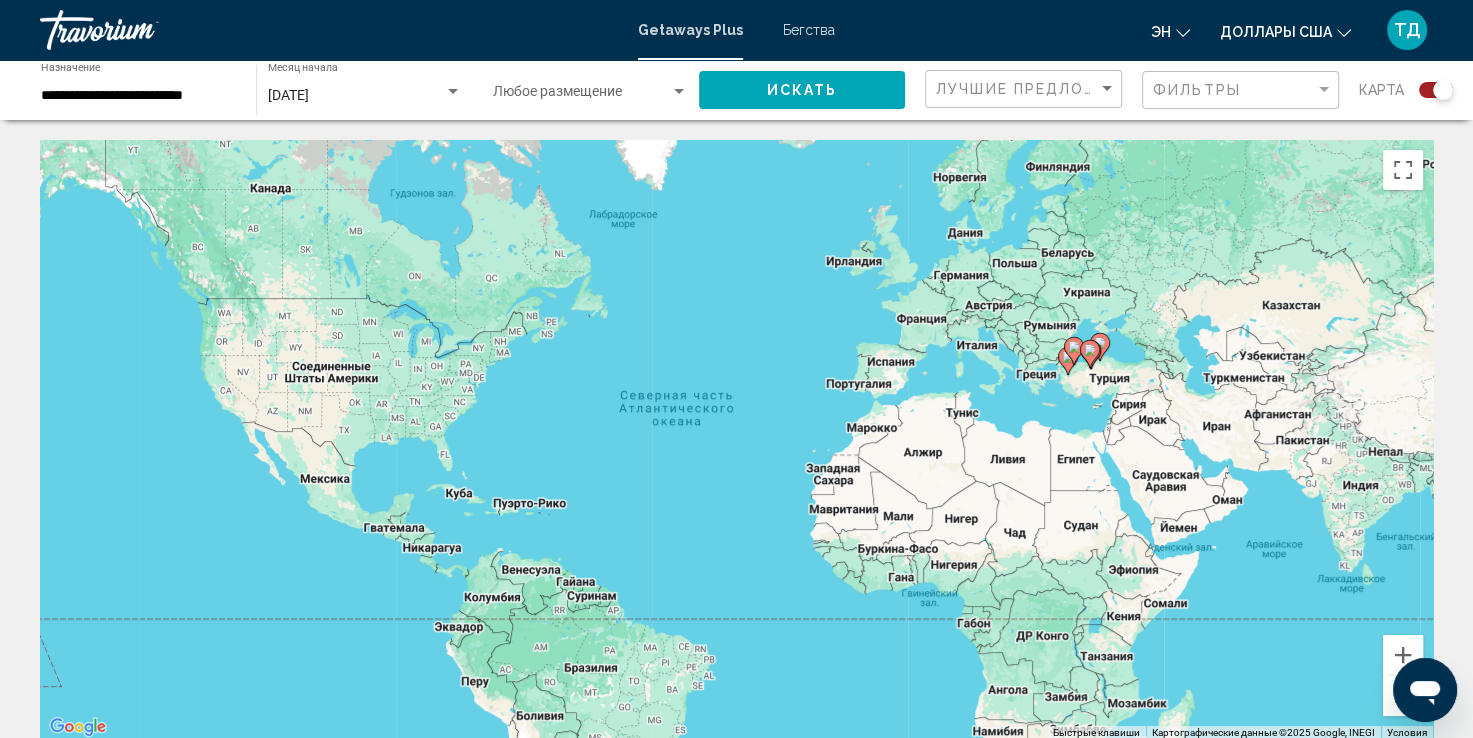 click on "Occupancy Любое размещение" 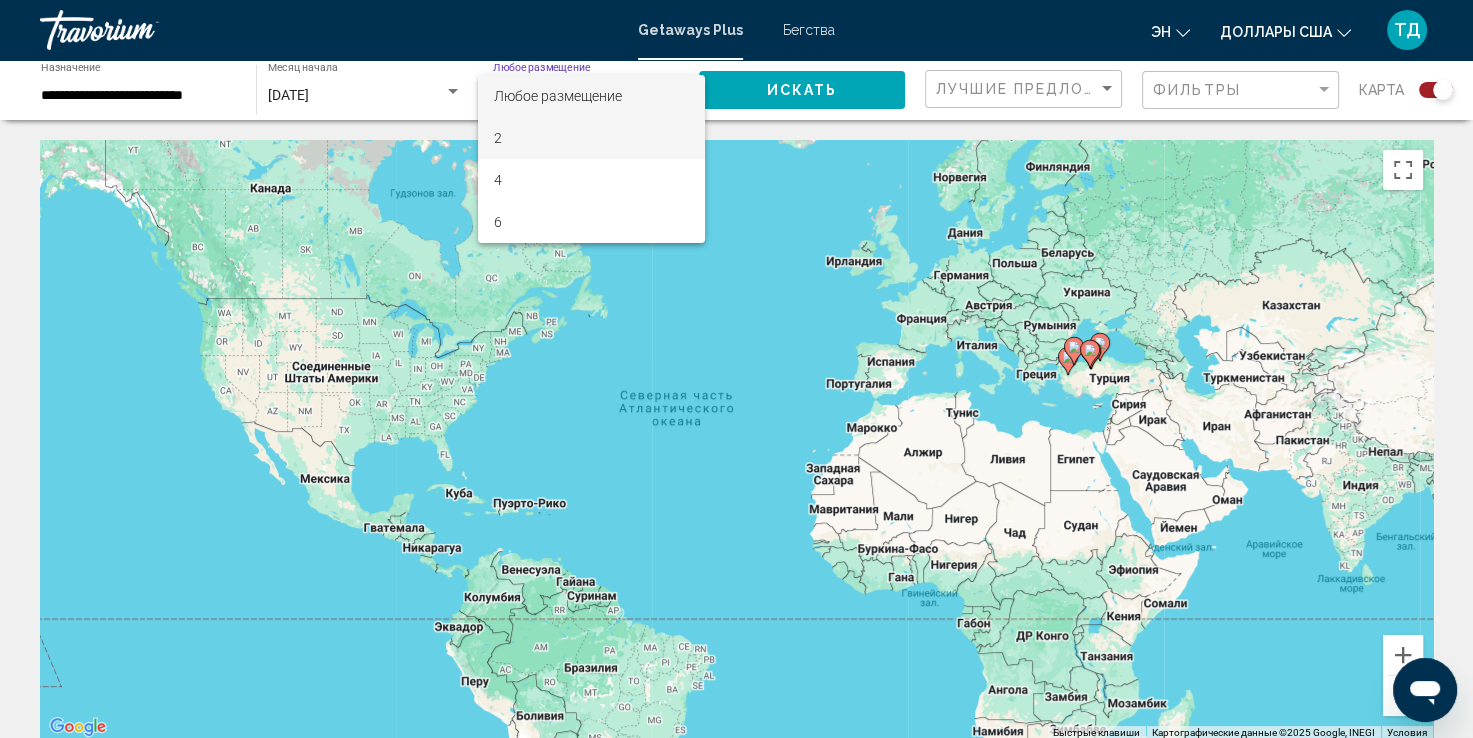click on "2" at bounding box center (592, 138) 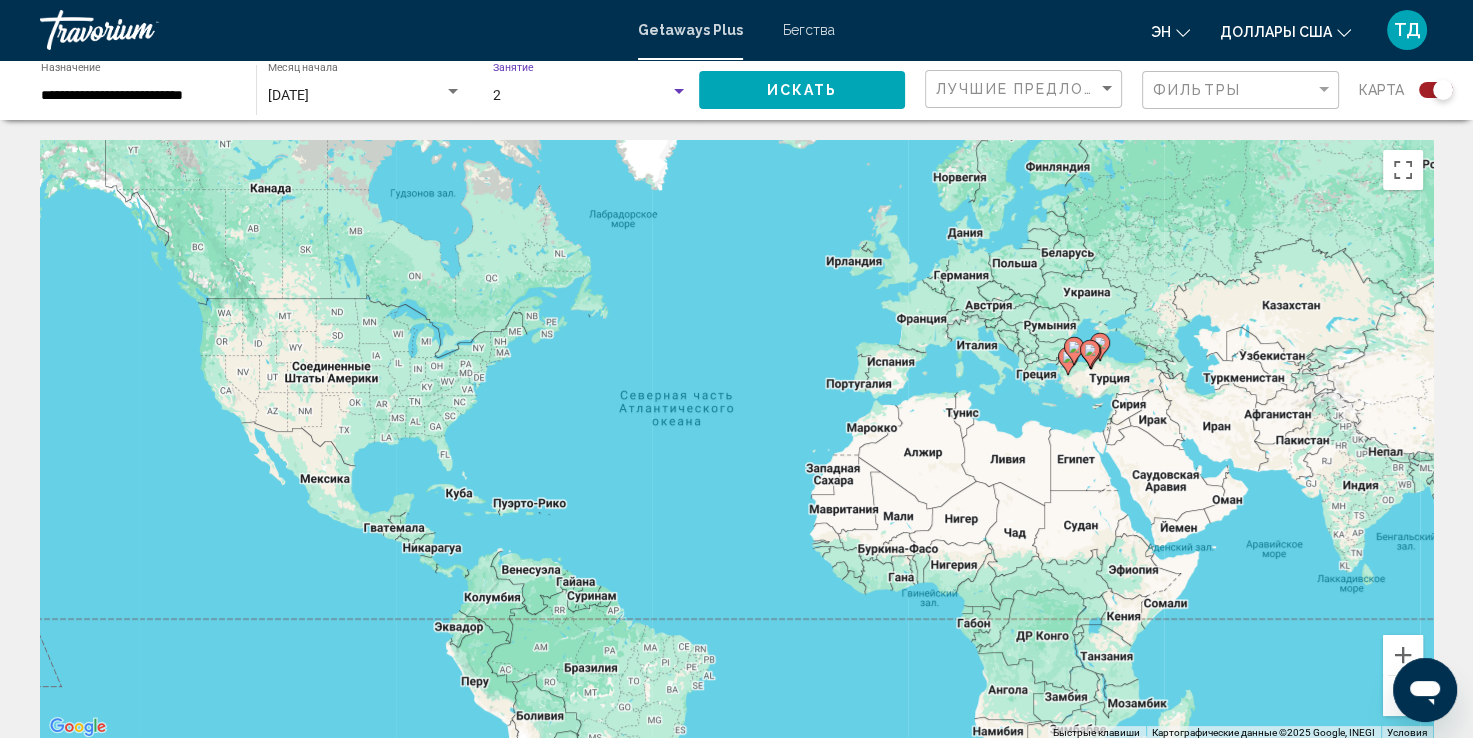 click on "Искать" 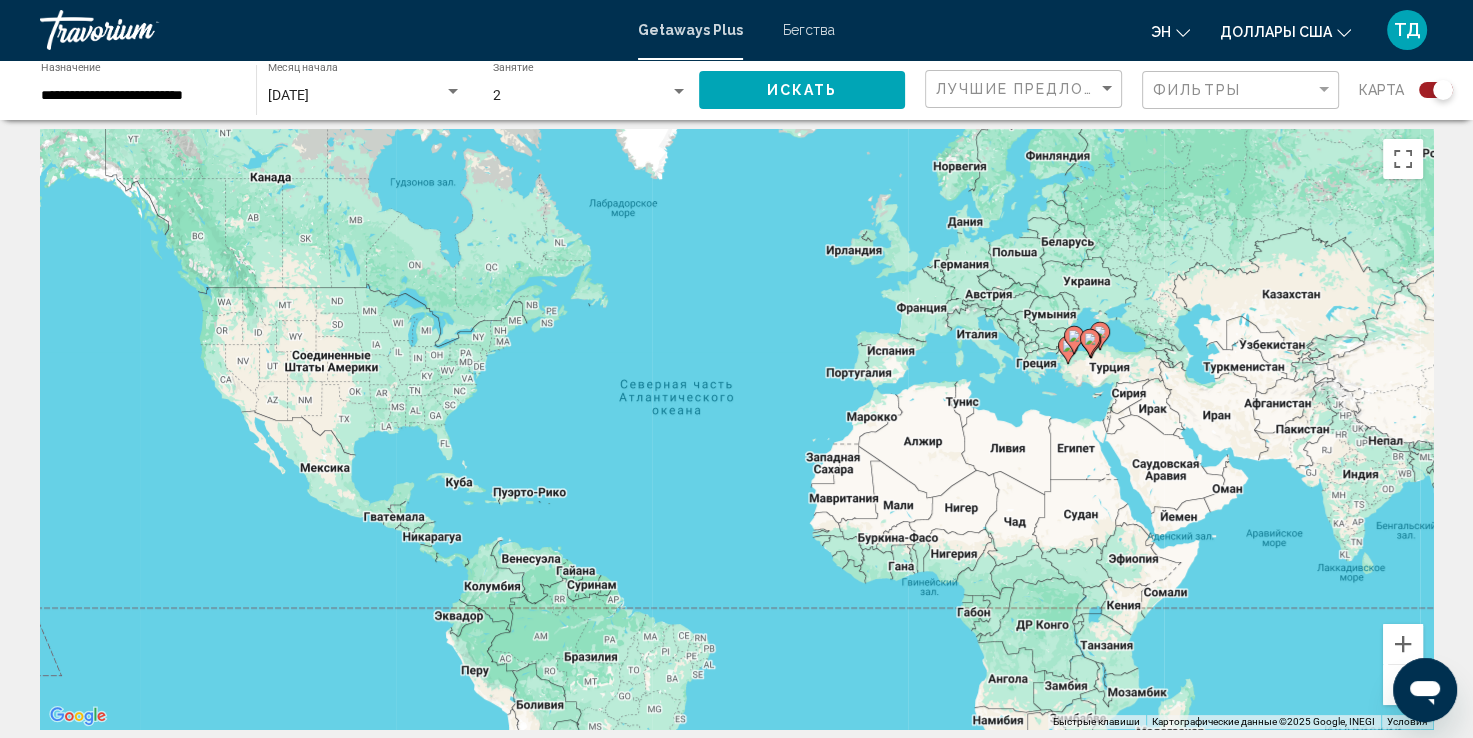 scroll, scrollTop: 0, scrollLeft: 0, axis: both 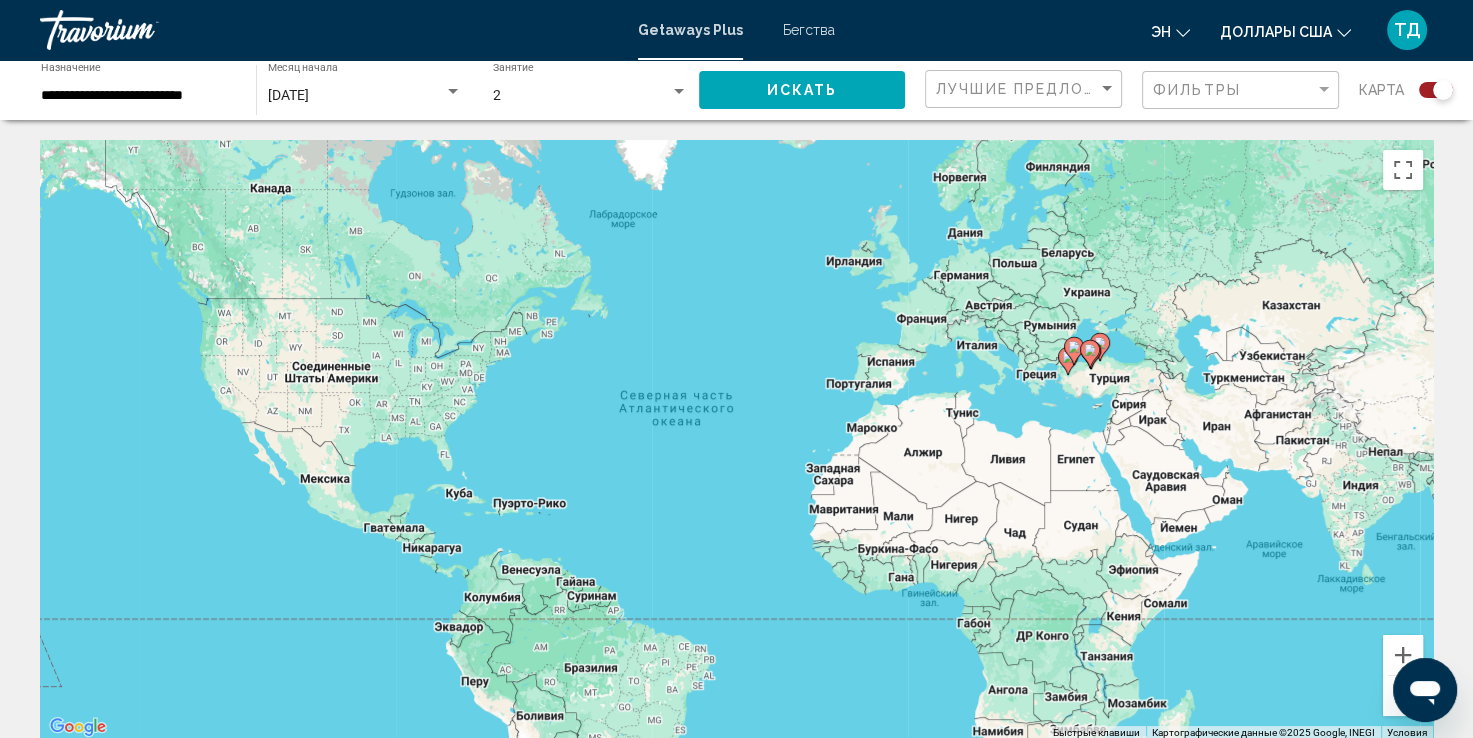 click on "**********" at bounding box center (138, 96) 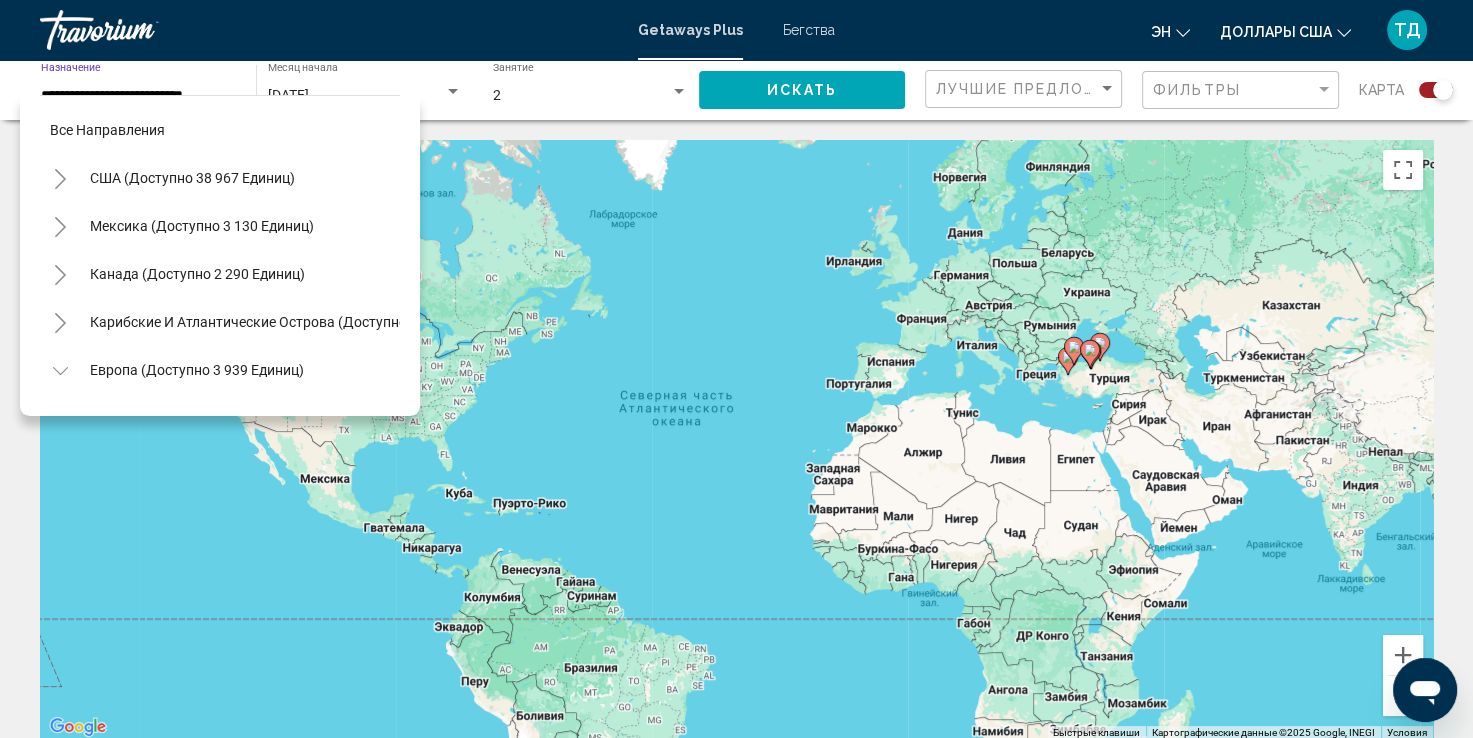 scroll, scrollTop: 798, scrollLeft: 0, axis: vertical 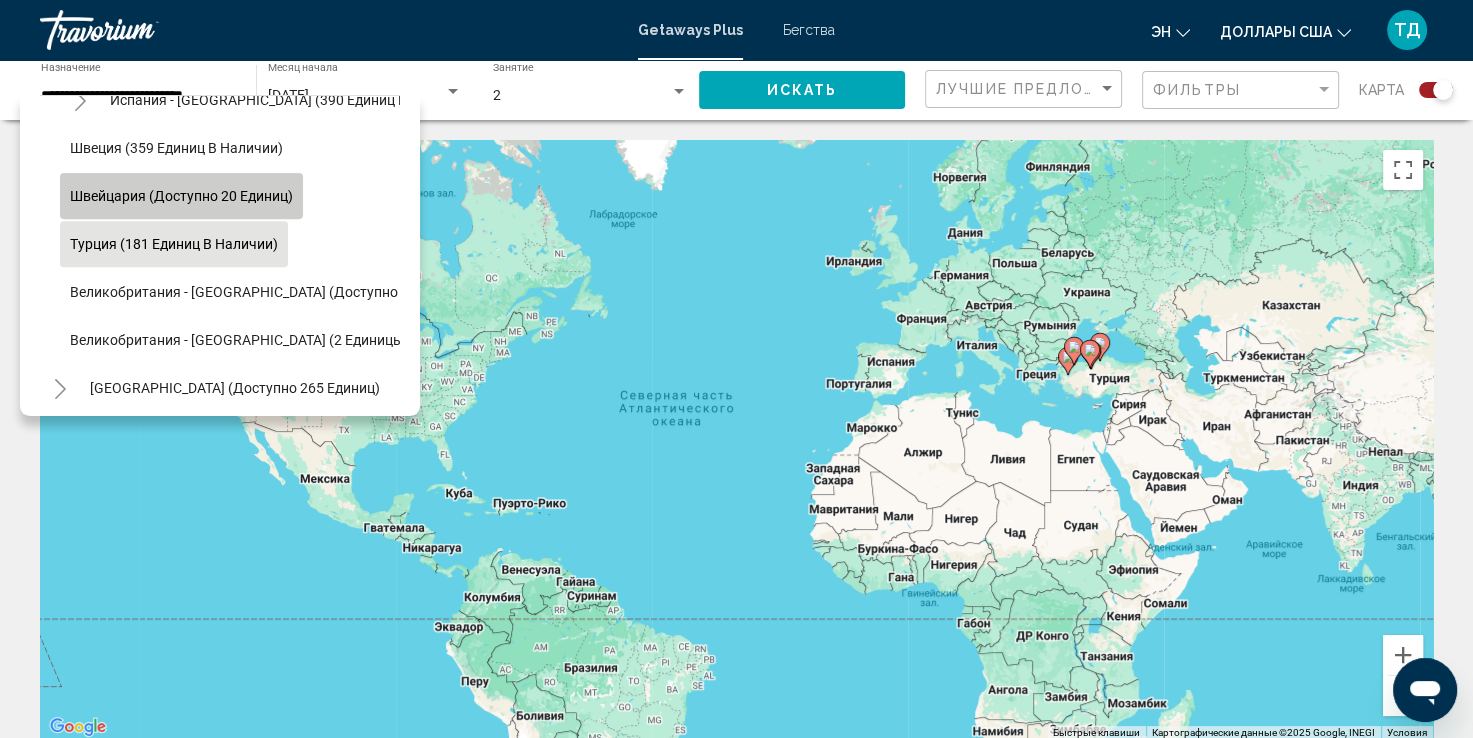 click on "Швейцария (доступно 20 единиц)" 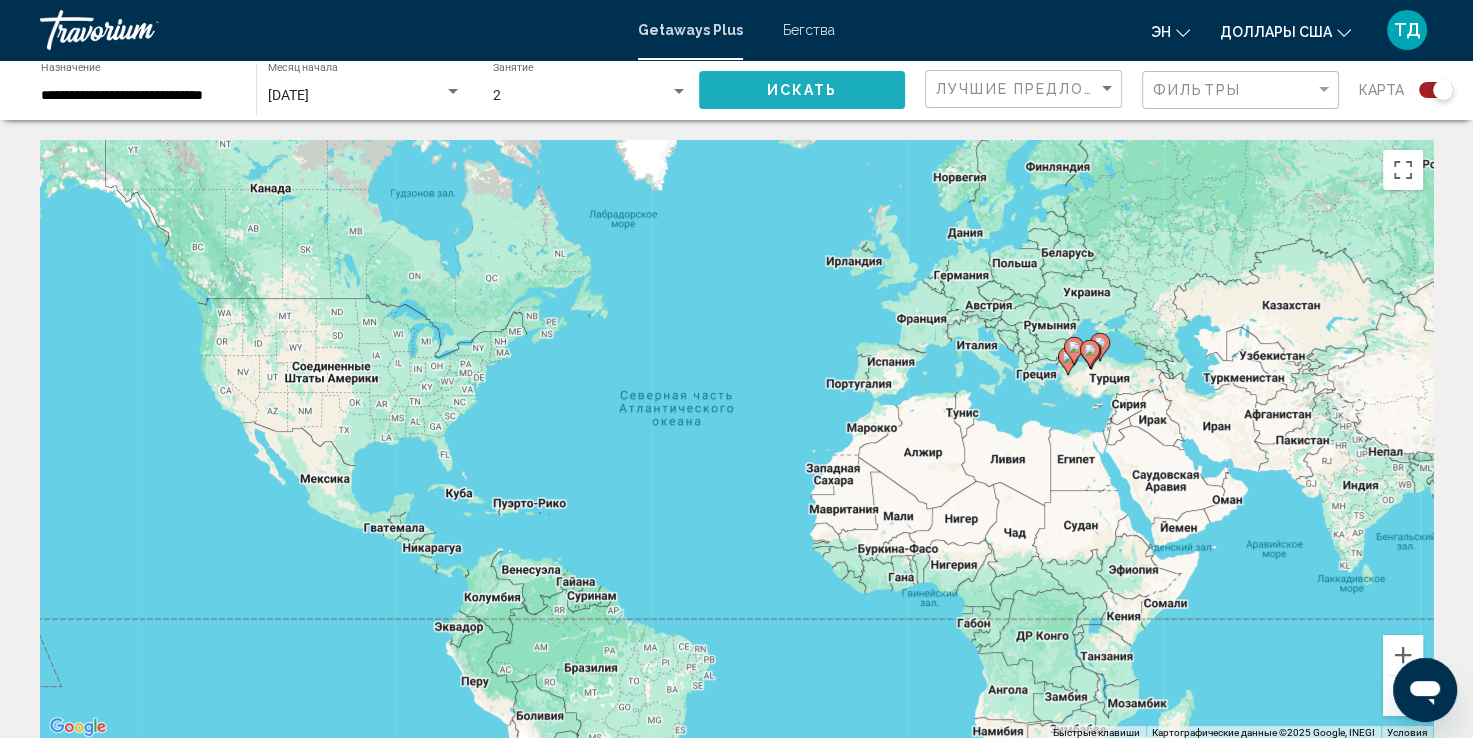 click on "Искать" 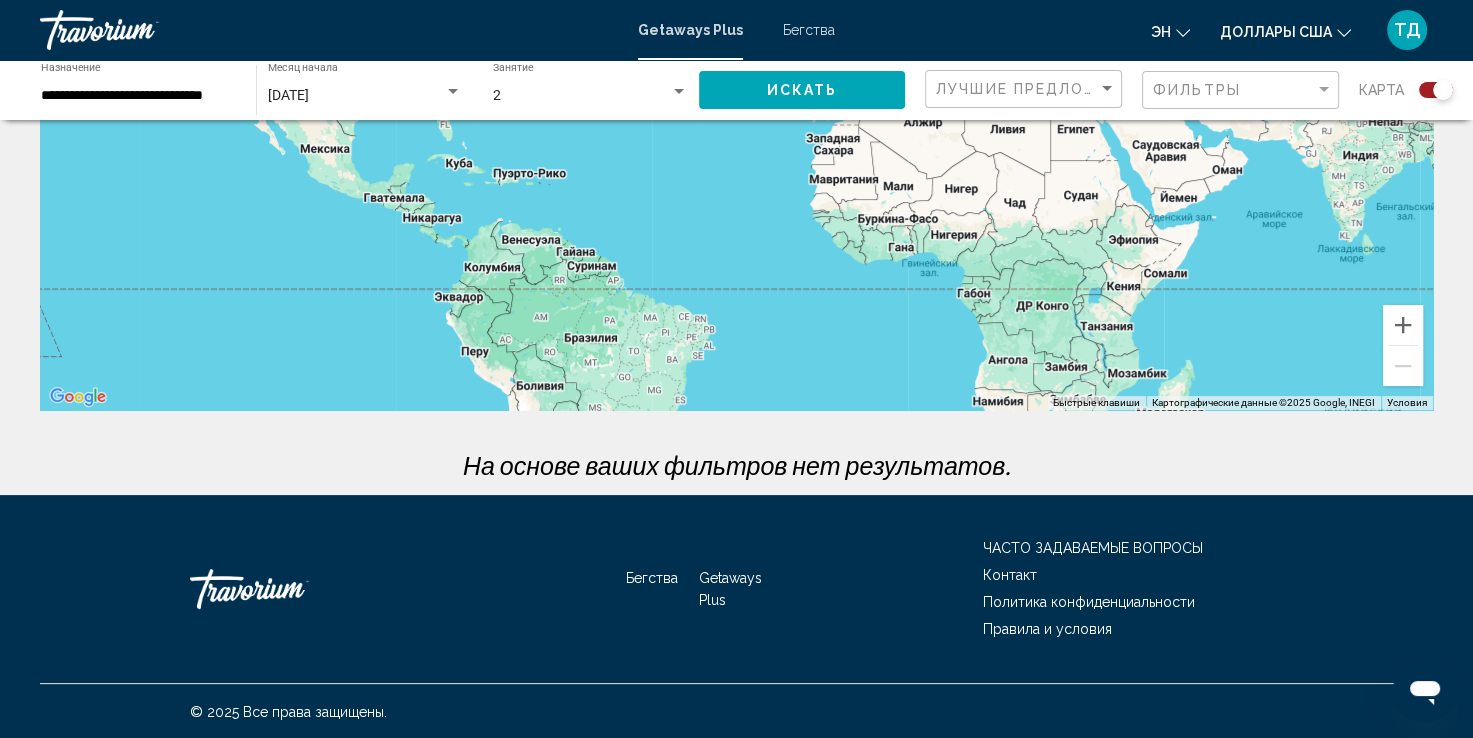scroll, scrollTop: 331, scrollLeft: 0, axis: vertical 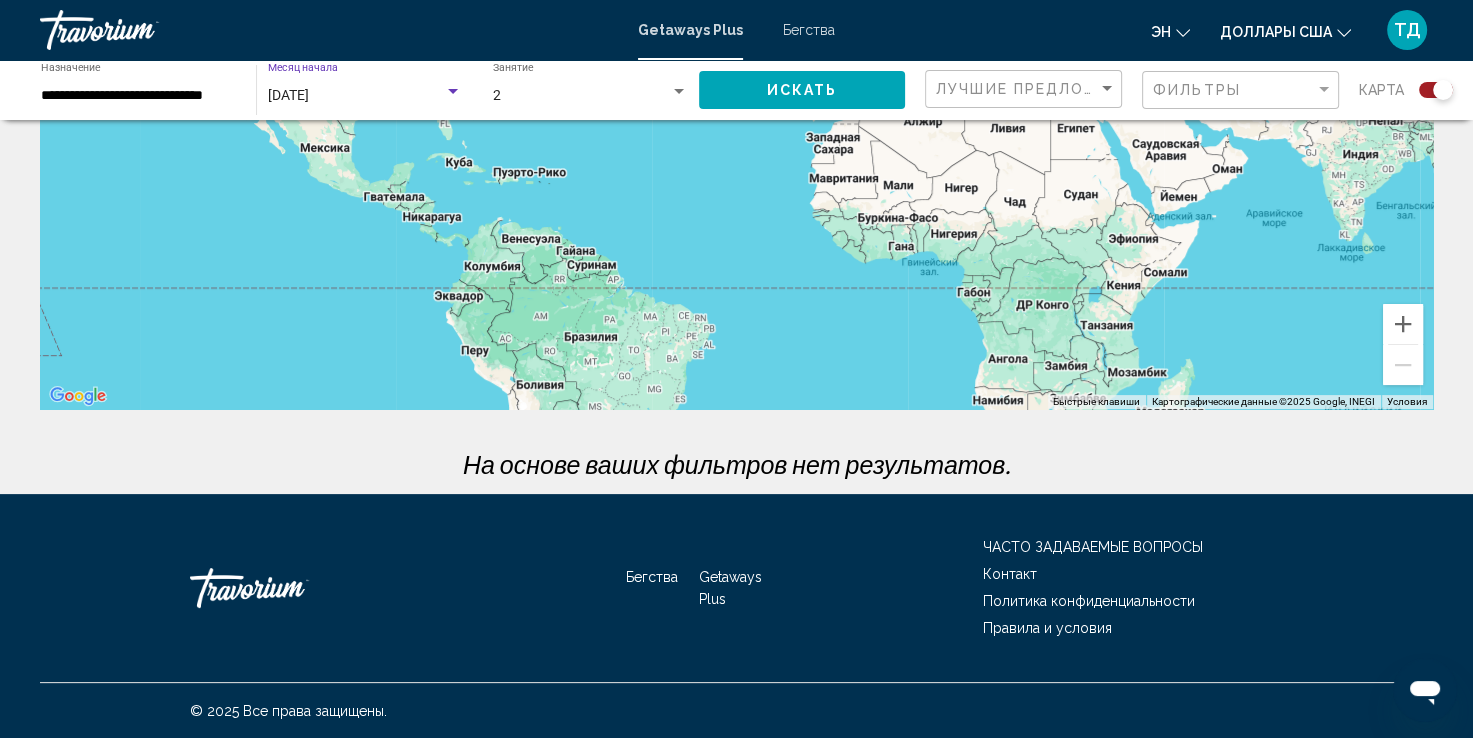 click on "[DATE]" at bounding box center [356, 96] 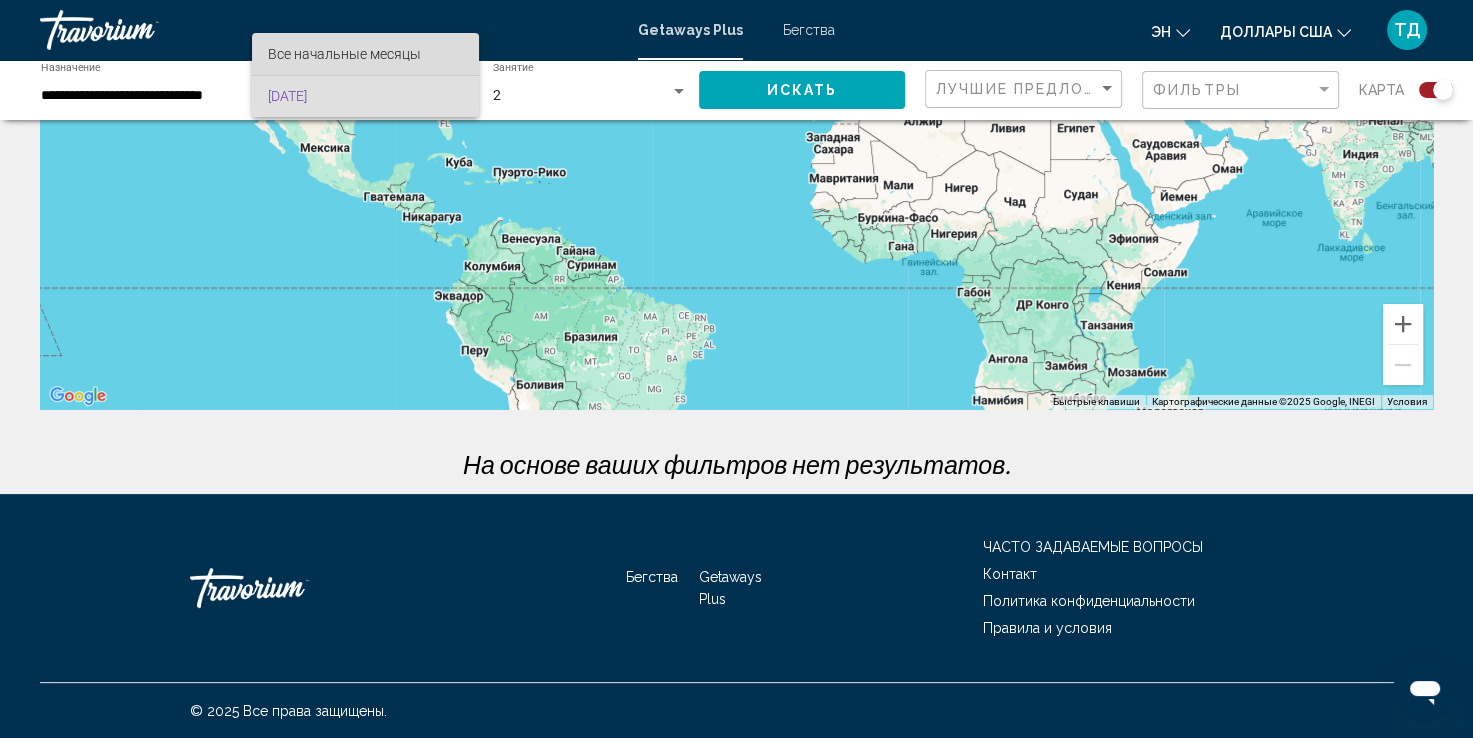click on "Все начальные месяцы" at bounding box center (344, 54) 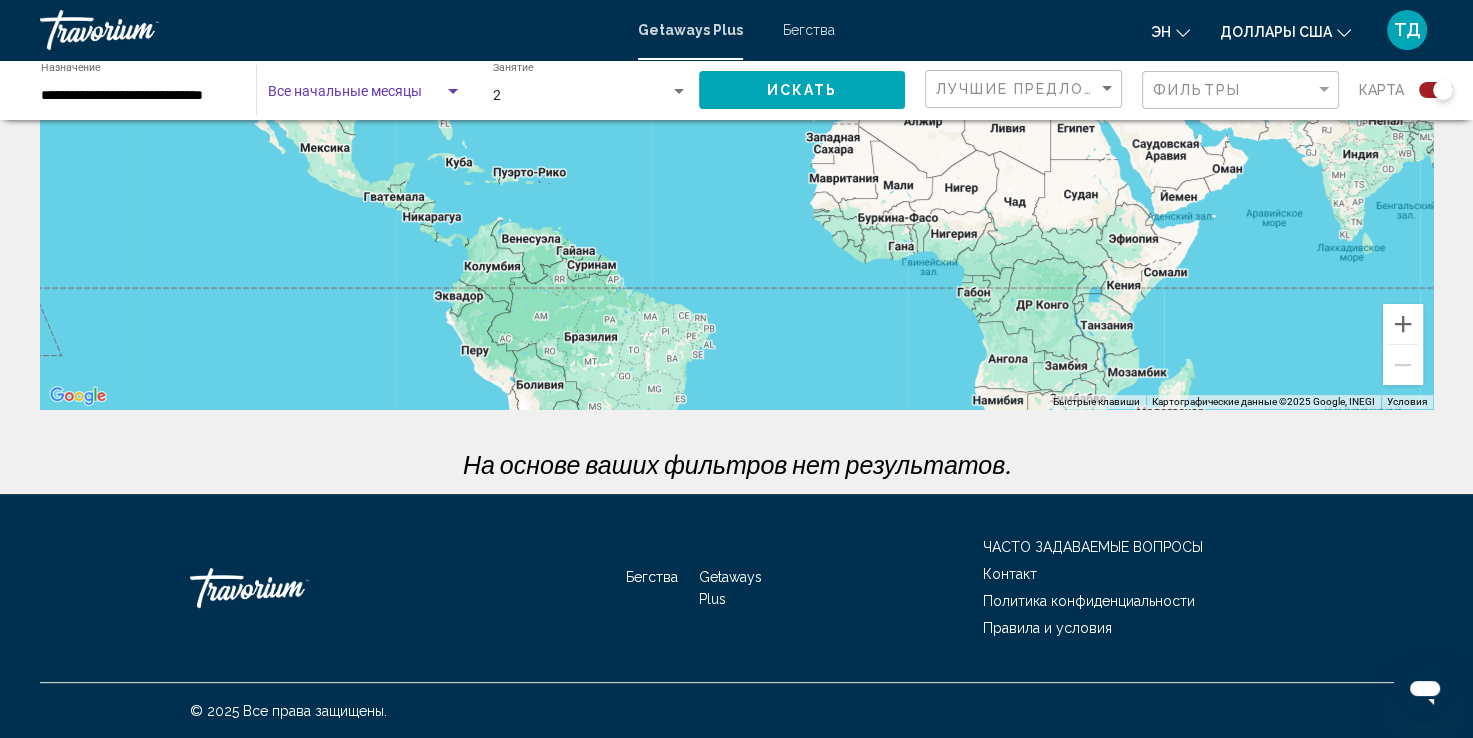click on "Искать" 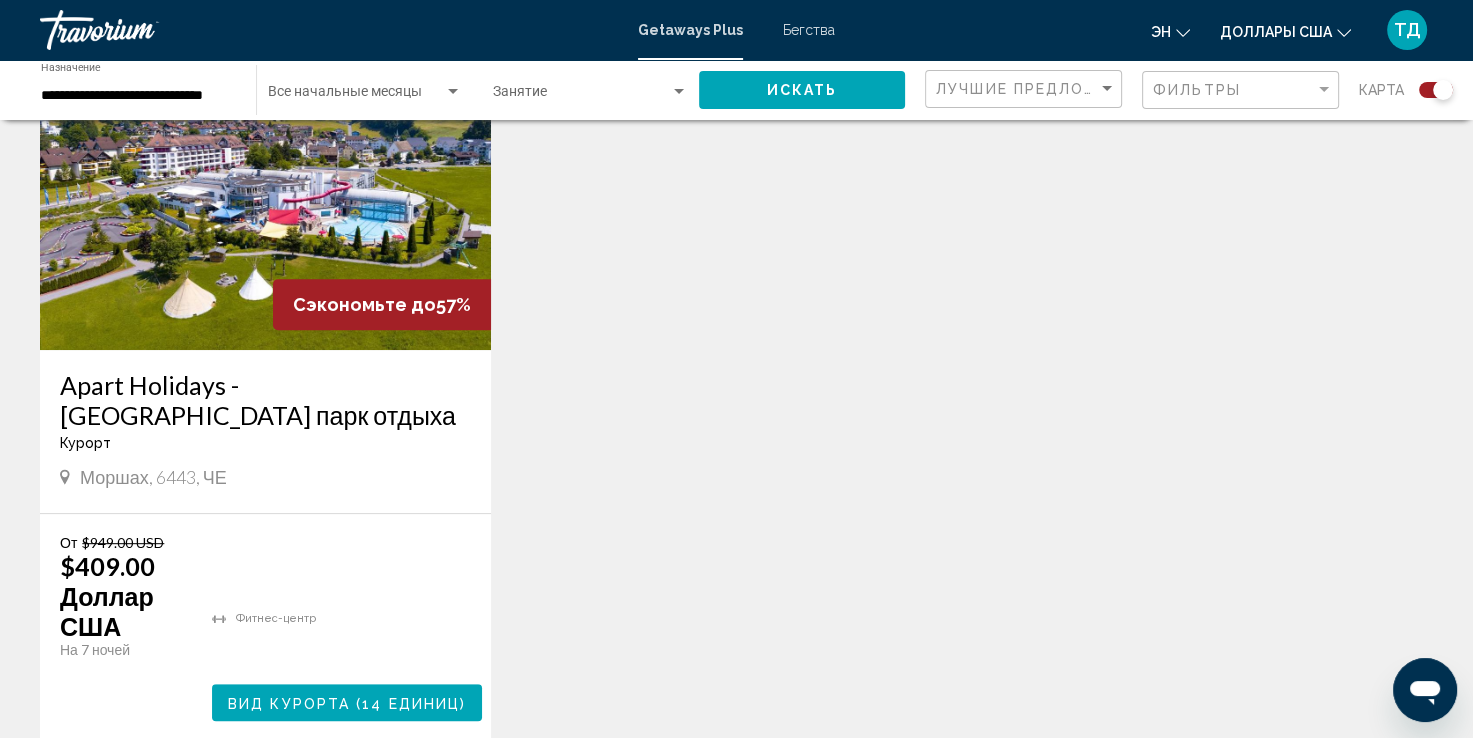scroll, scrollTop: 900, scrollLeft: 0, axis: vertical 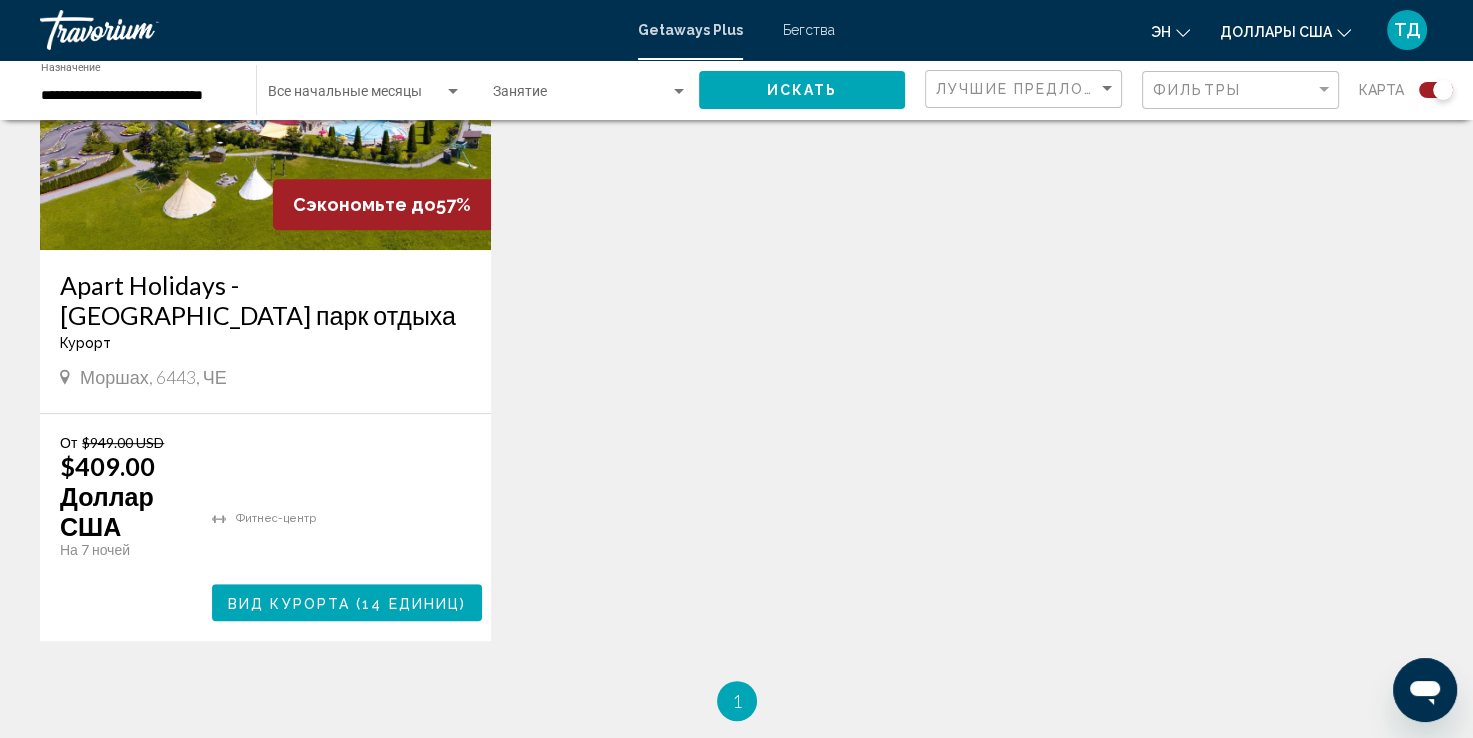 click on "14 единиц" at bounding box center [411, 603] 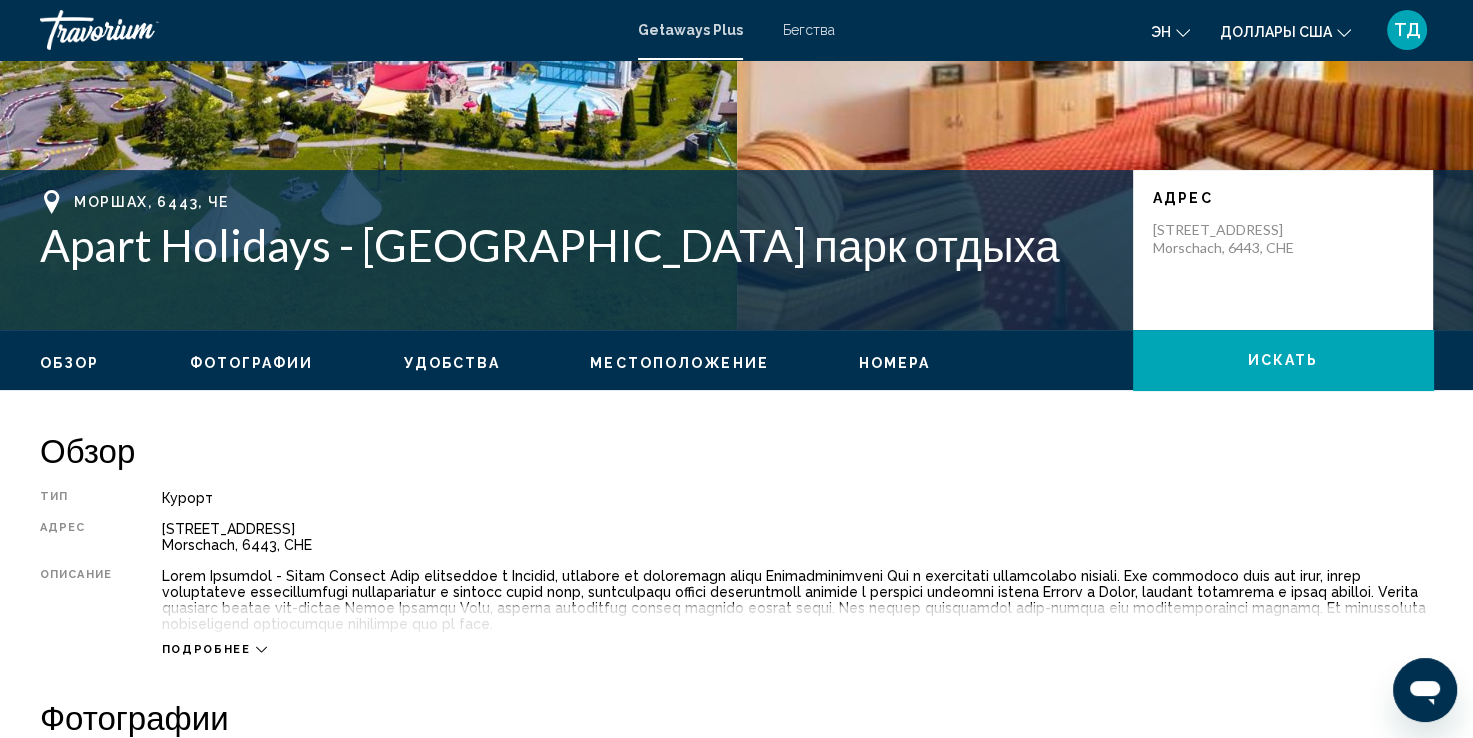 scroll, scrollTop: 300, scrollLeft: 0, axis: vertical 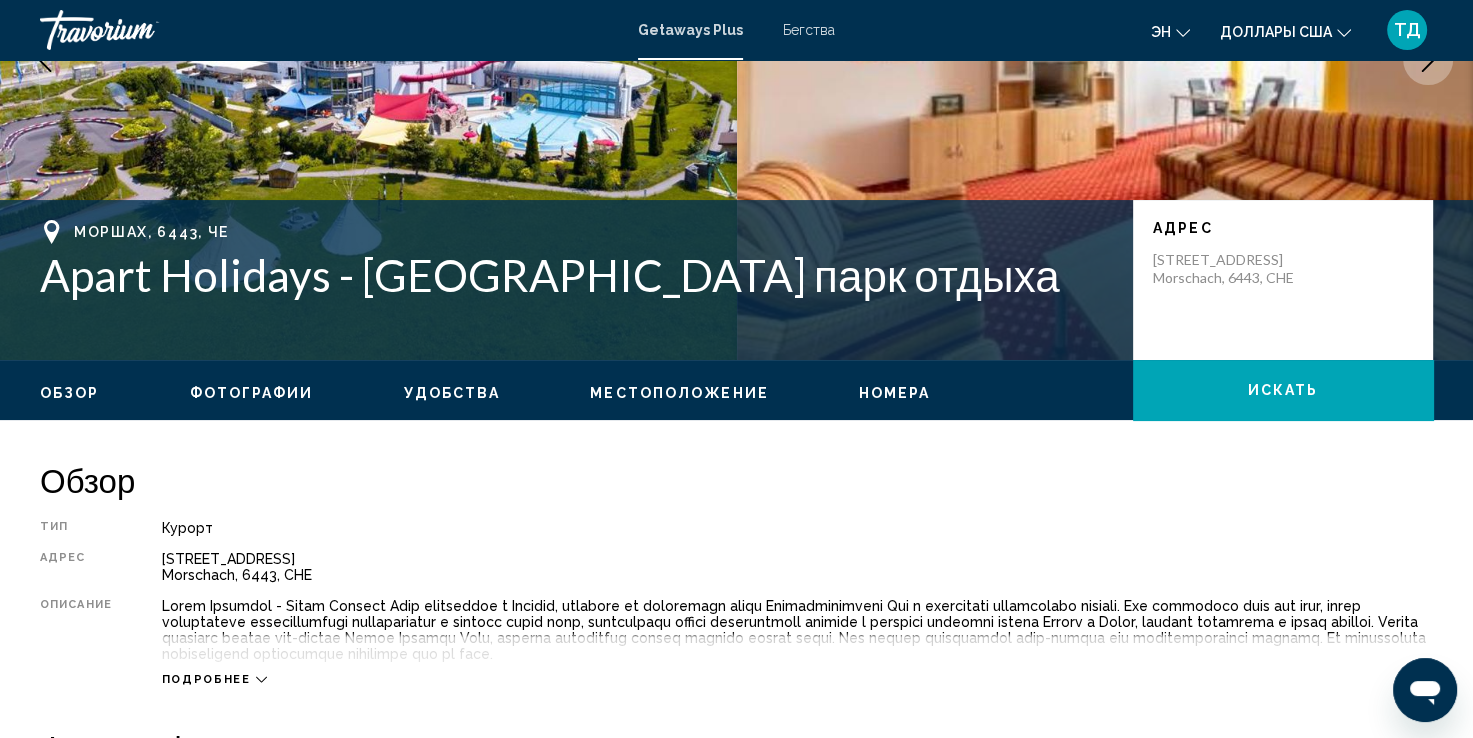 click on "Номера" at bounding box center [895, 393] 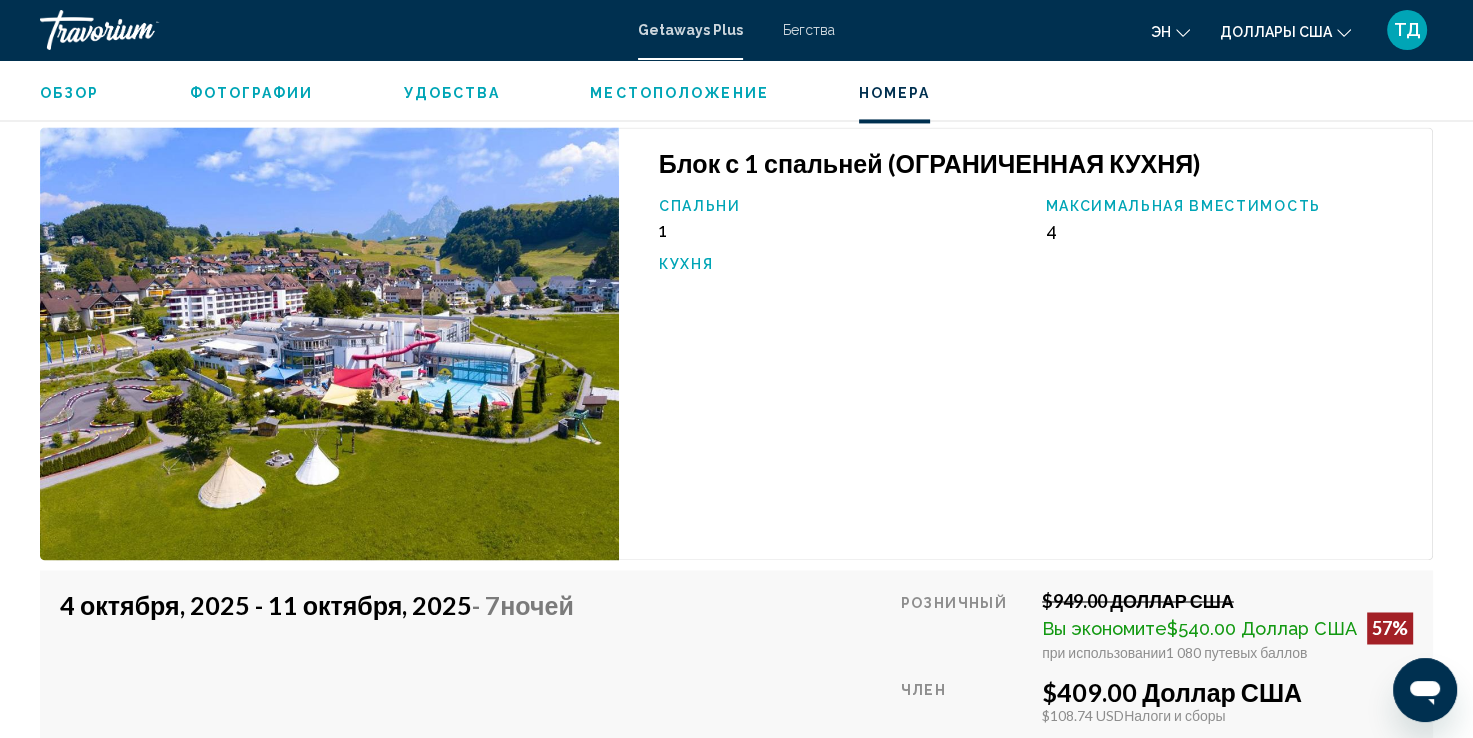 scroll, scrollTop: 3011, scrollLeft: 0, axis: vertical 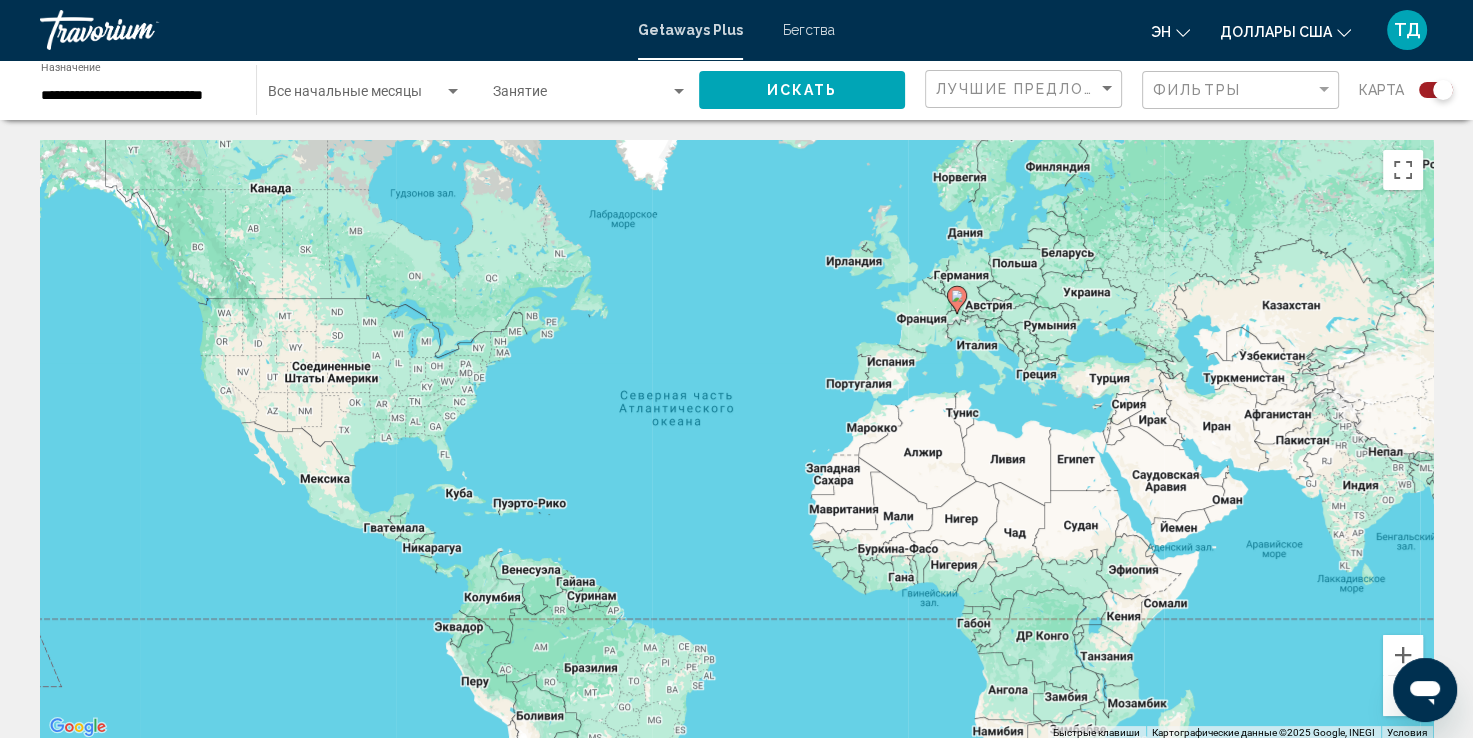 click on "Getaways Plus" at bounding box center [690, 30] 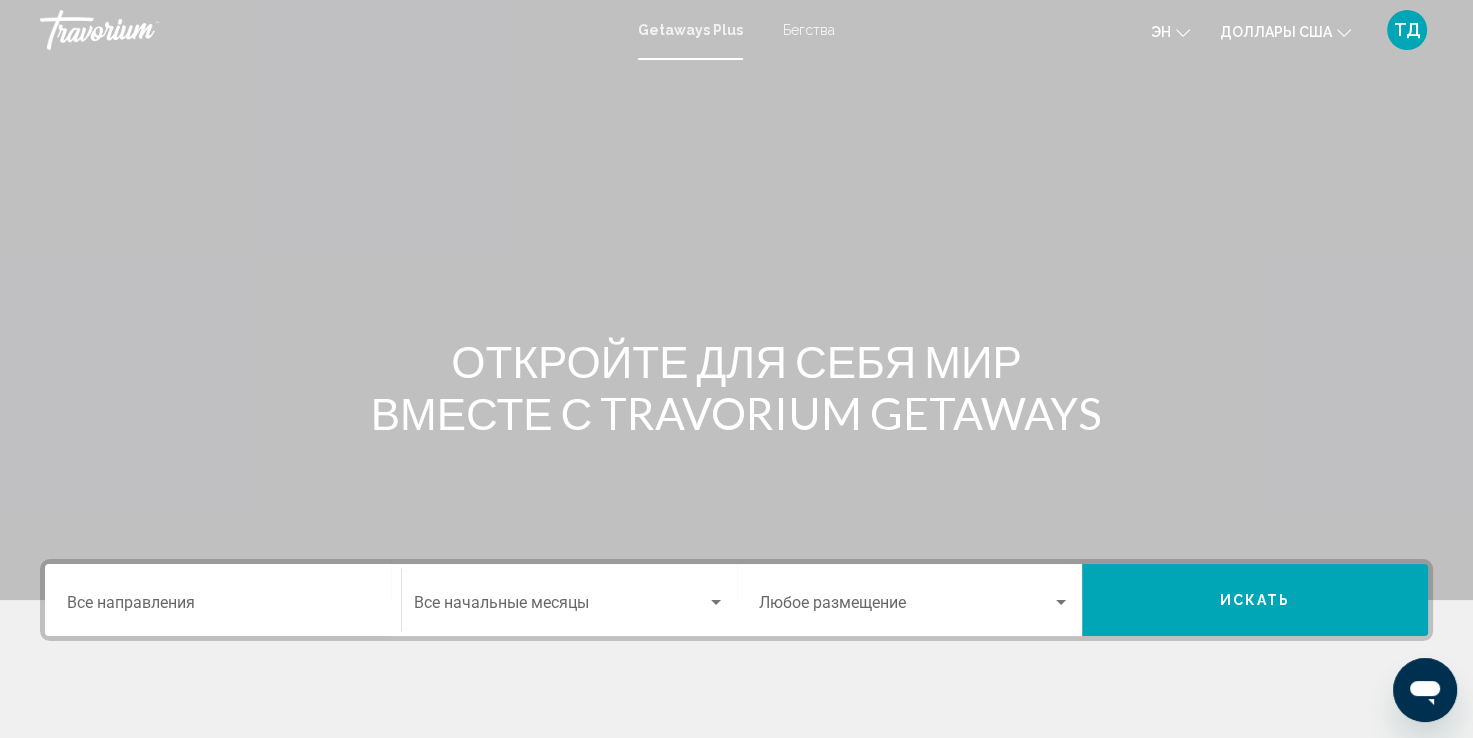 click on "Destination Все направления" at bounding box center (223, 600) 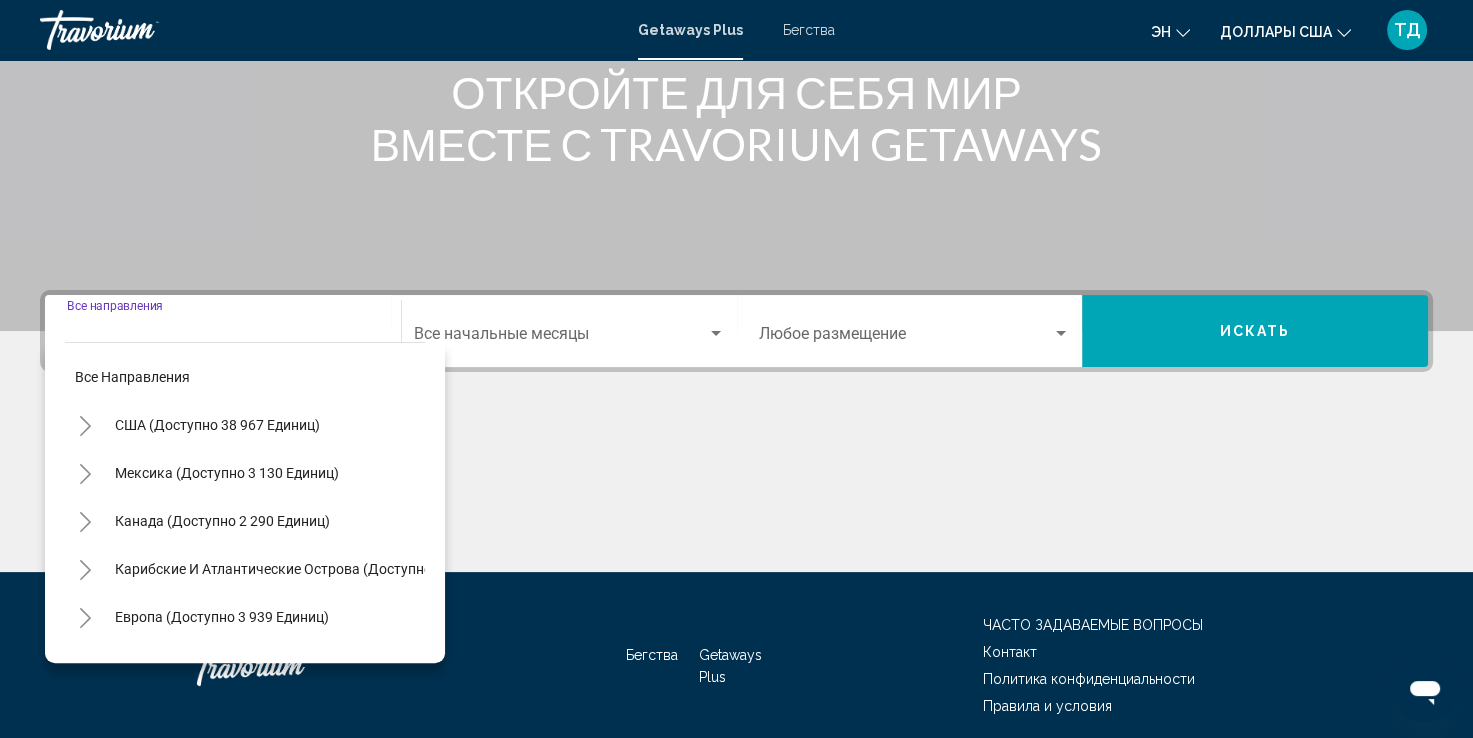 scroll, scrollTop: 347, scrollLeft: 0, axis: vertical 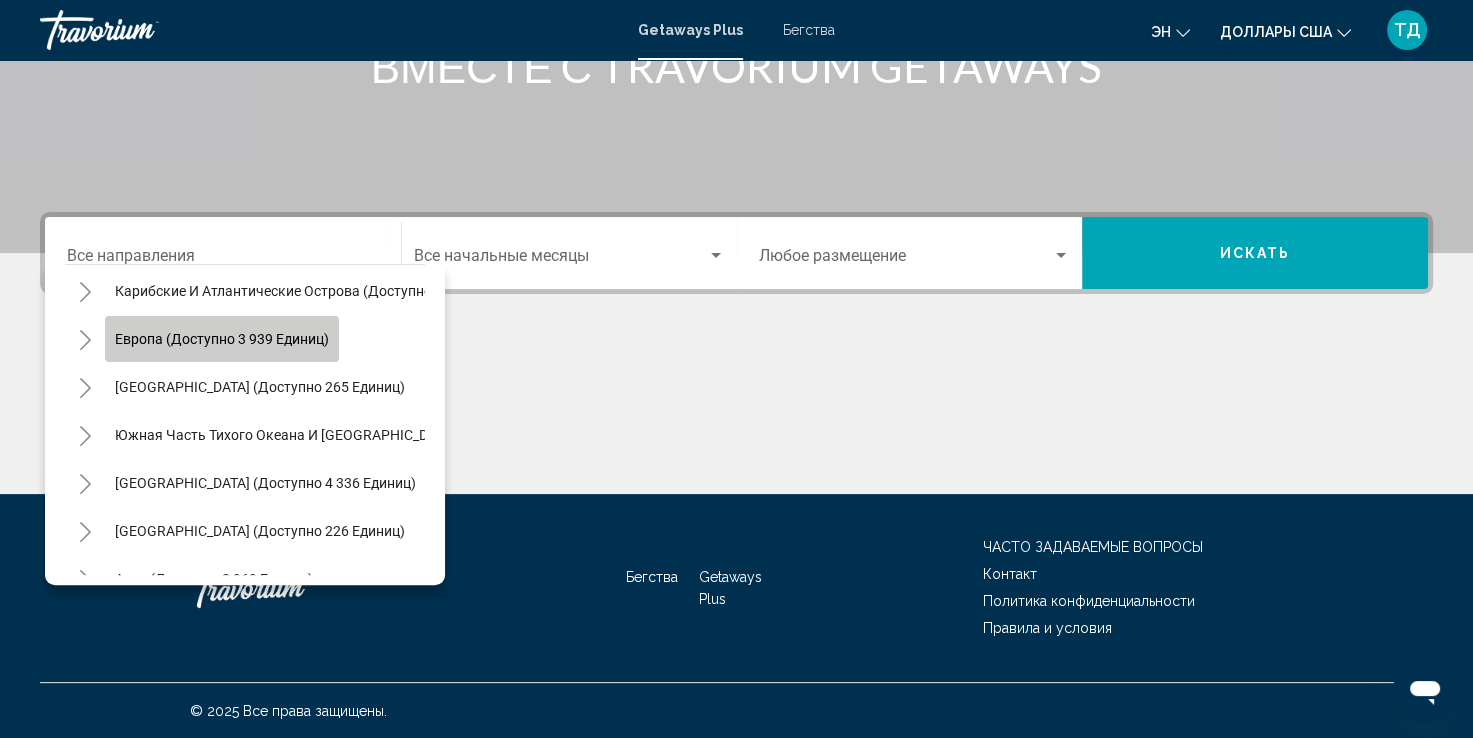 click on "Европа (доступно 3 939 единиц)" 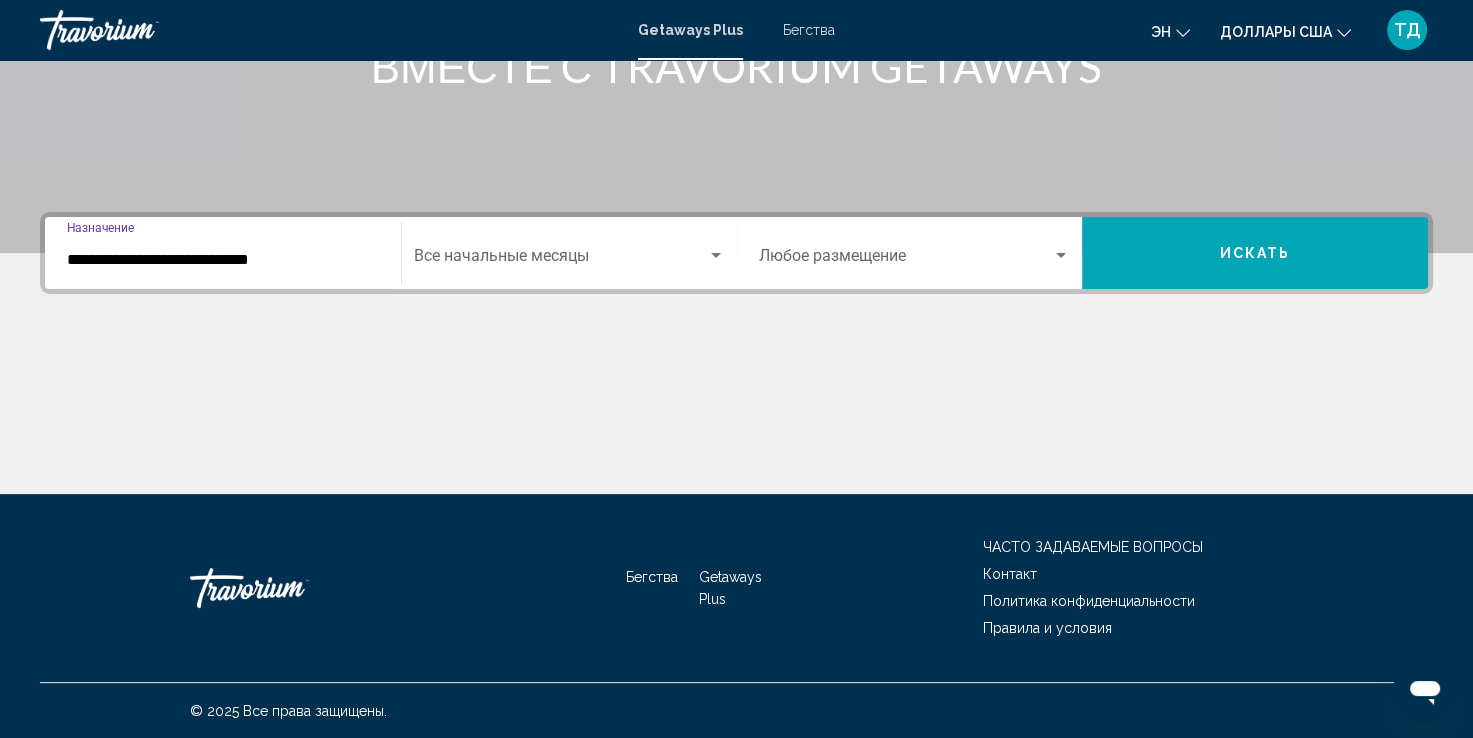 click on "Искать" at bounding box center (1255, 253) 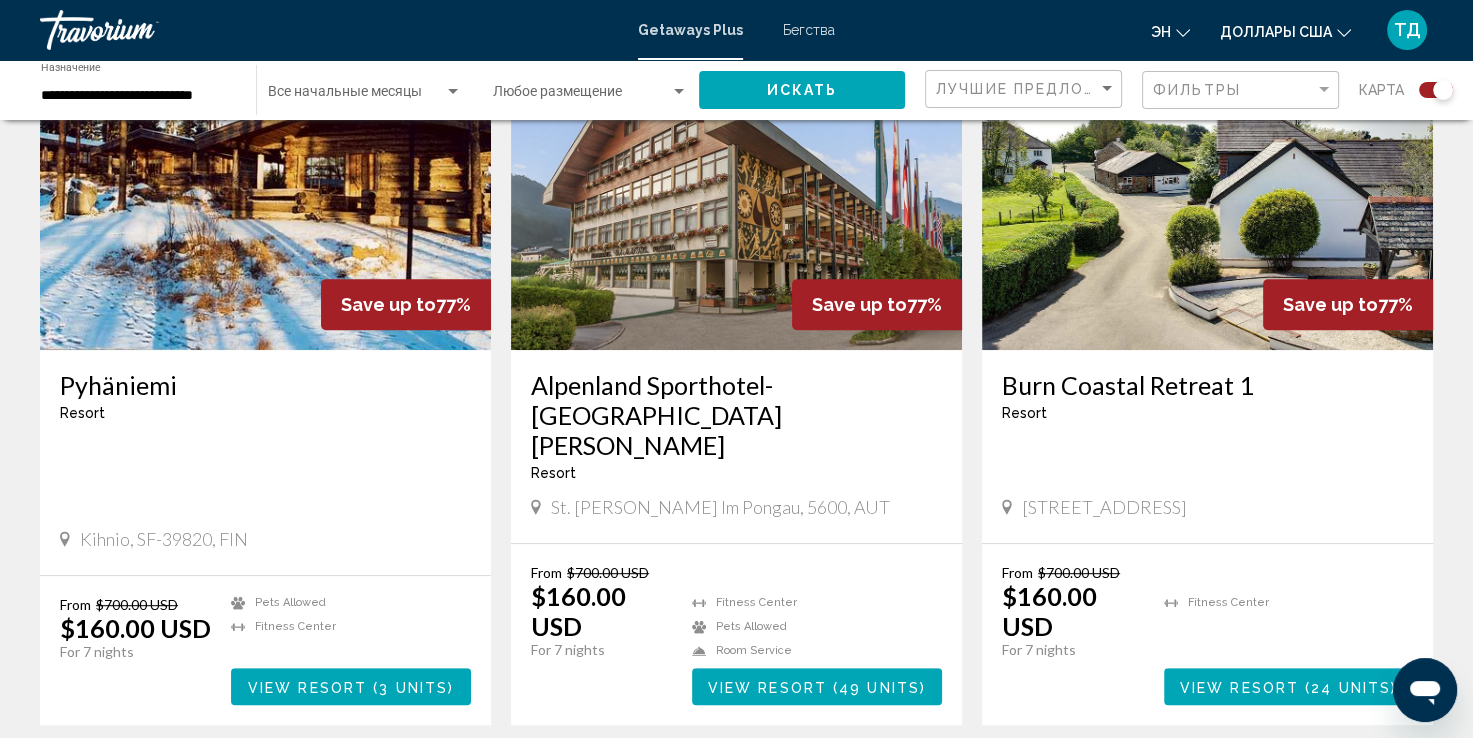 scroll, scrollTop: 900, scrollLeft: 0, axis: vertical 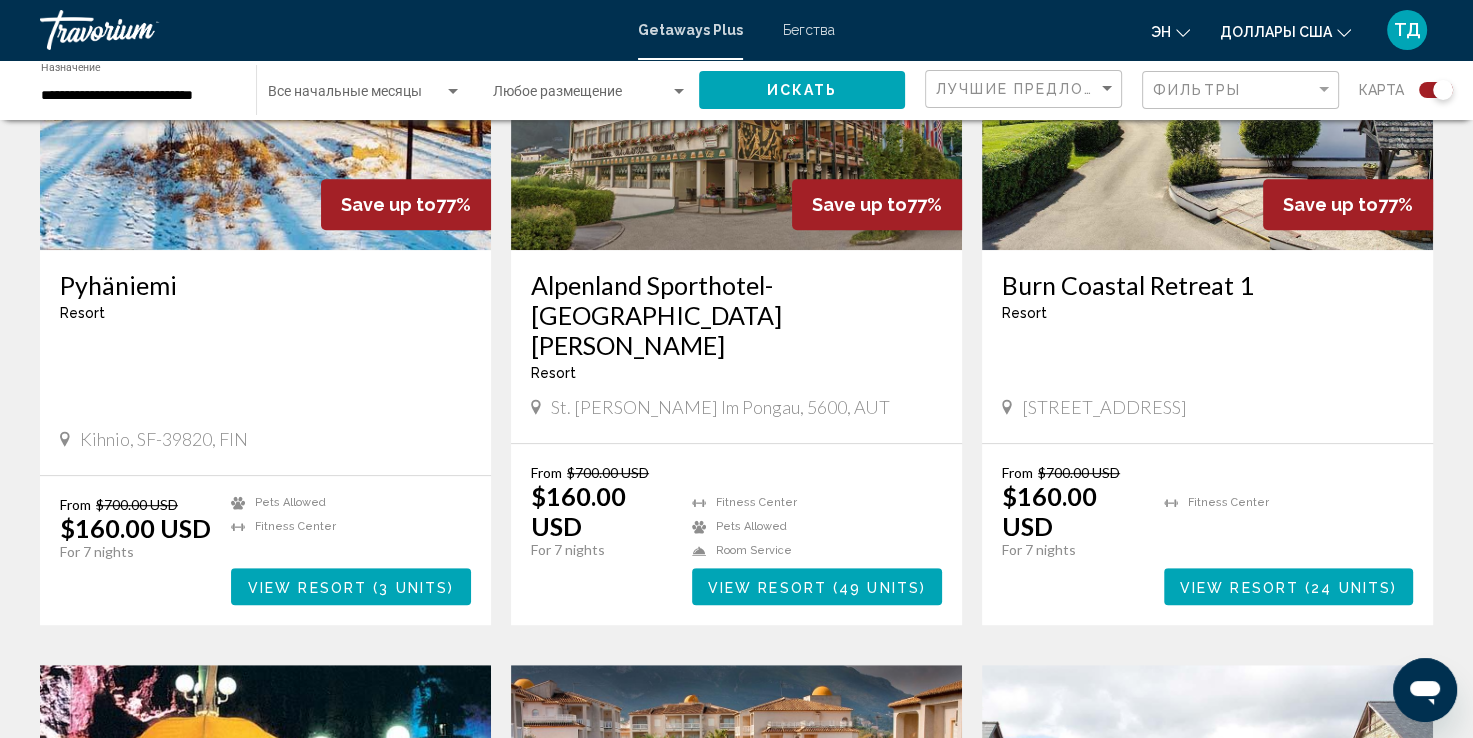 click on "View Resort" at bounding box center [307, 587] 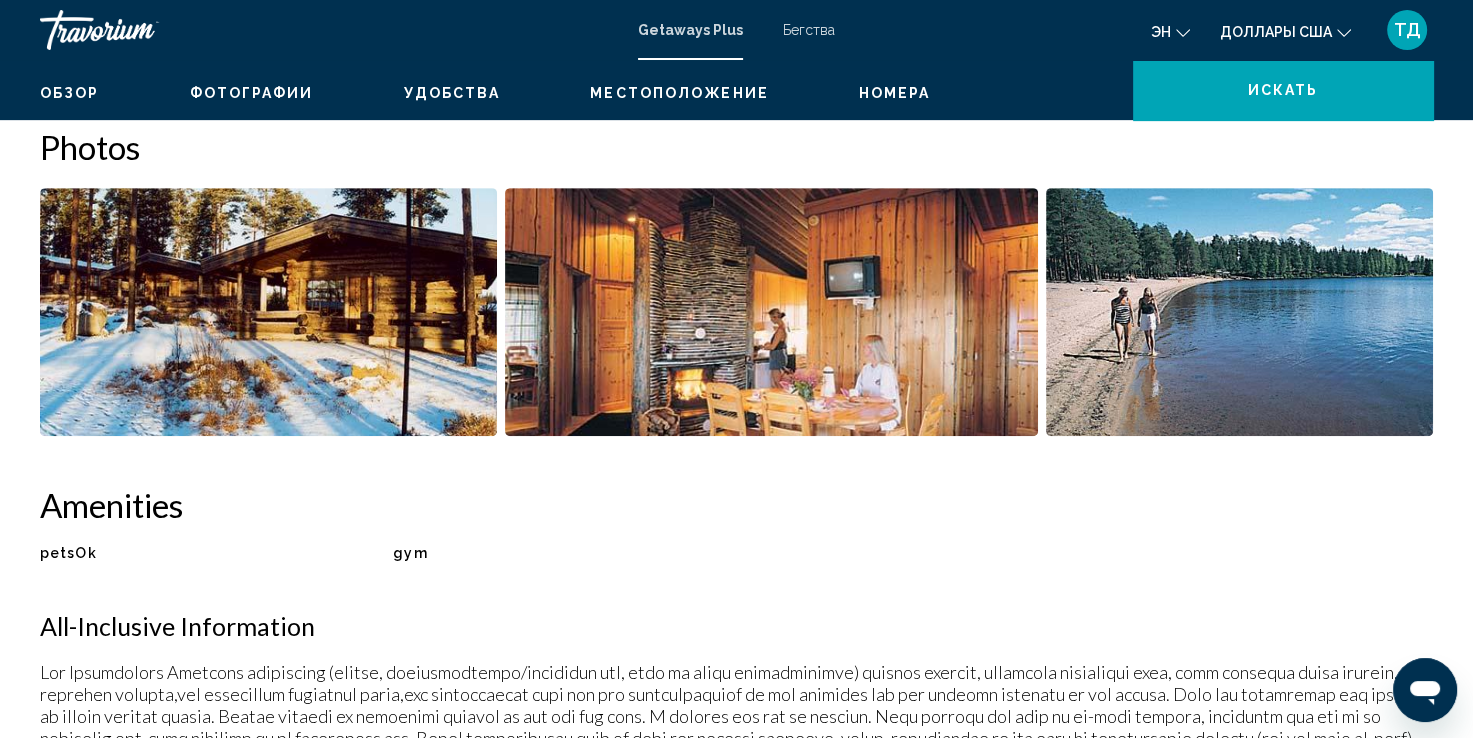 scroll, scrollTop: 0, scrollLeft: 0, axis: both 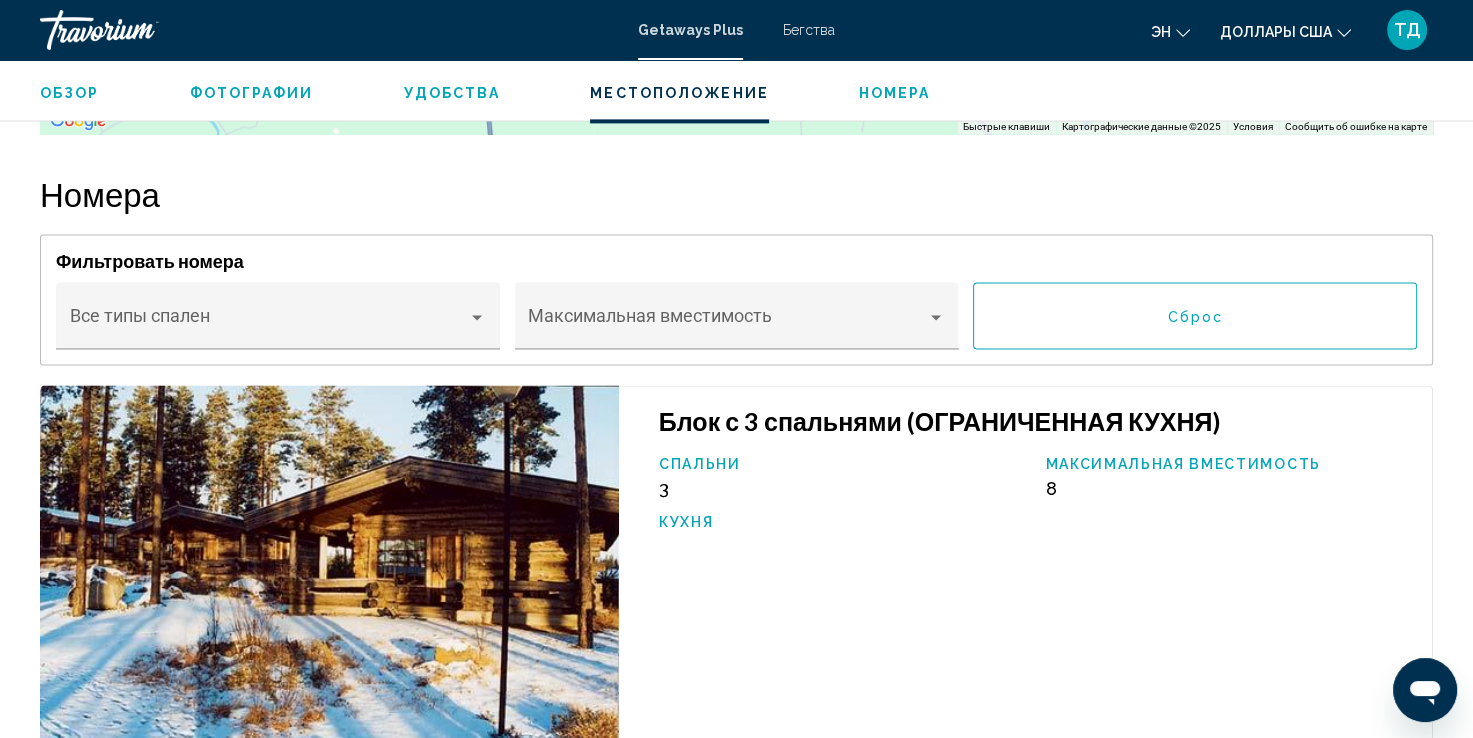 click on "Доллары США
USD ($) MXN (Mex$) CAD (Can$) GBP (£) EUR (€) AUD (A$) NZD (NZ$) CNY (CN¥)" 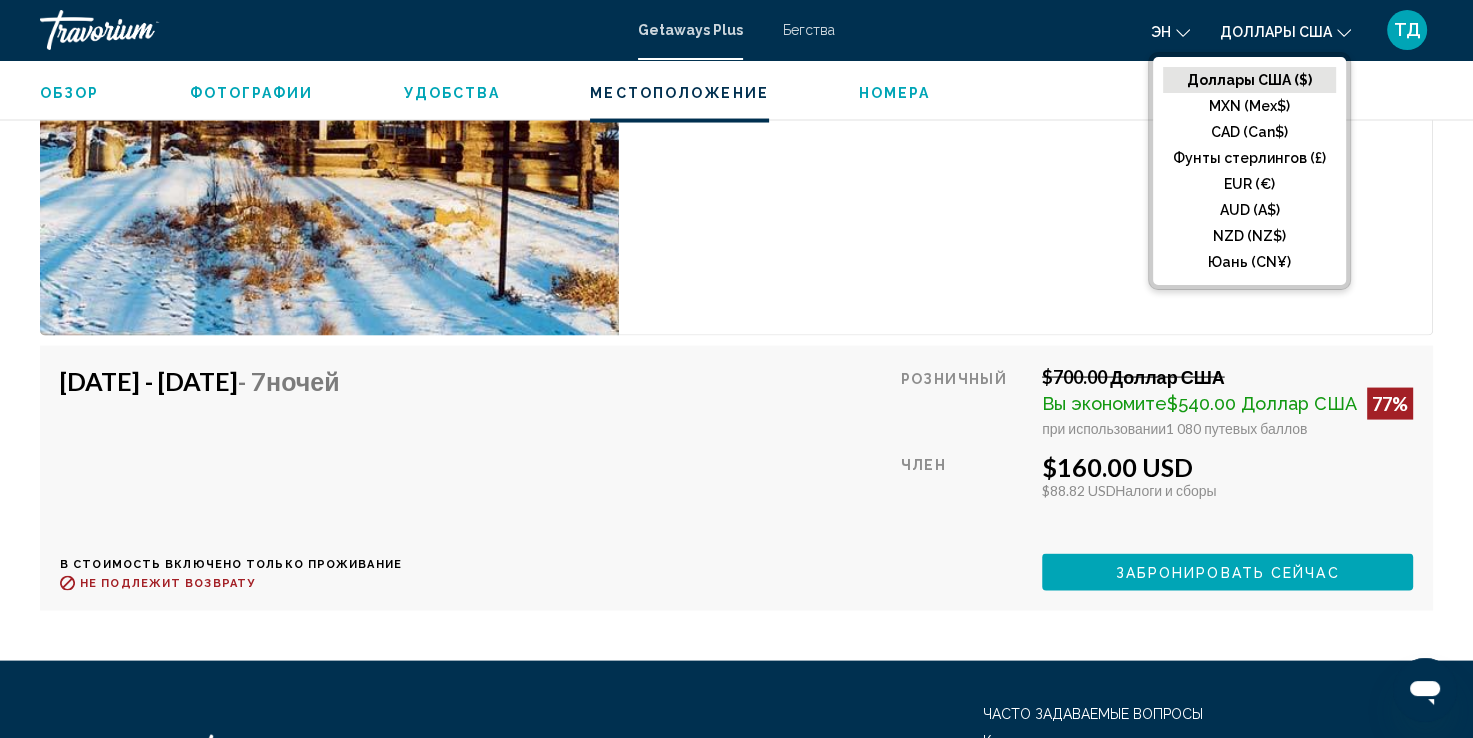 scroll, scrollTop: 3900, scrollLeft: 0, axis: vertical 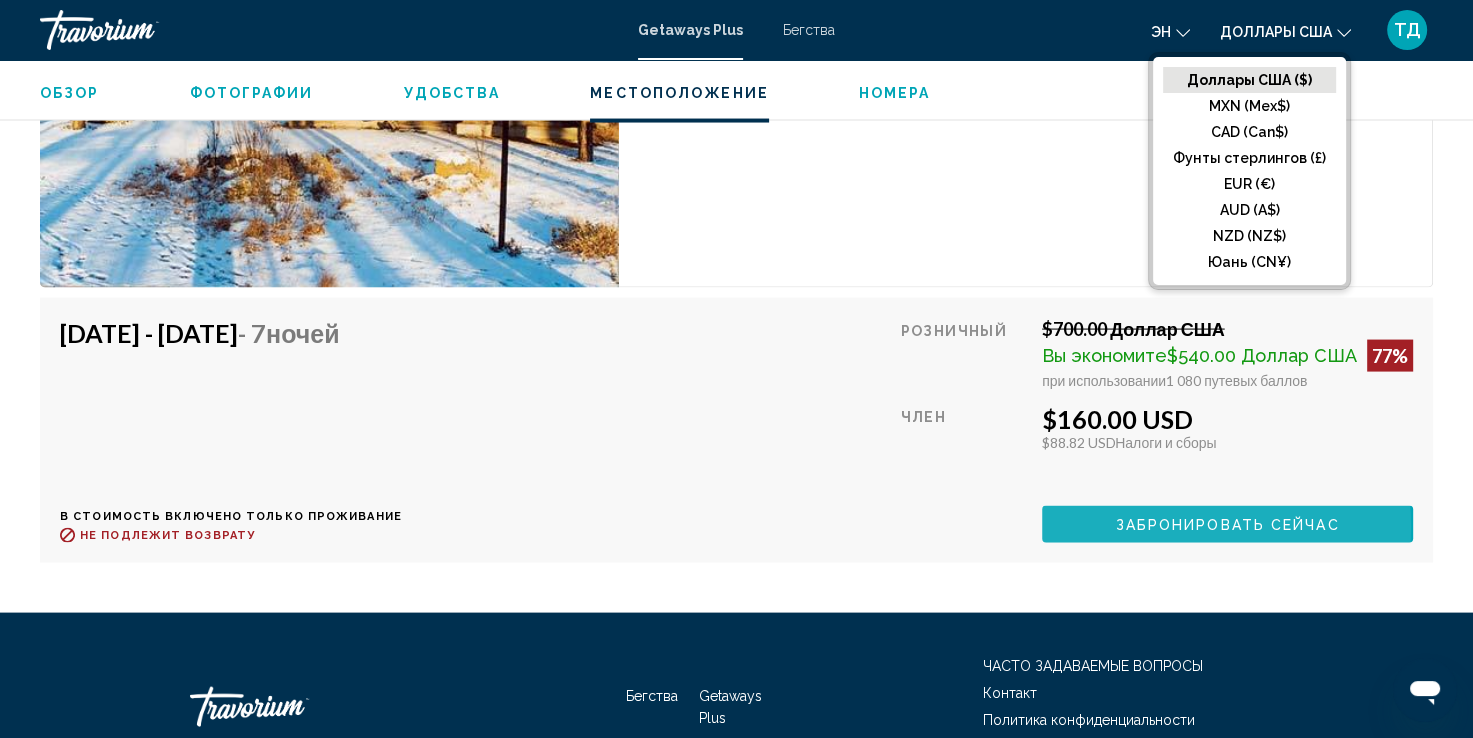 click on "Забронировать сейчас" at bounding box center (1228, 525) 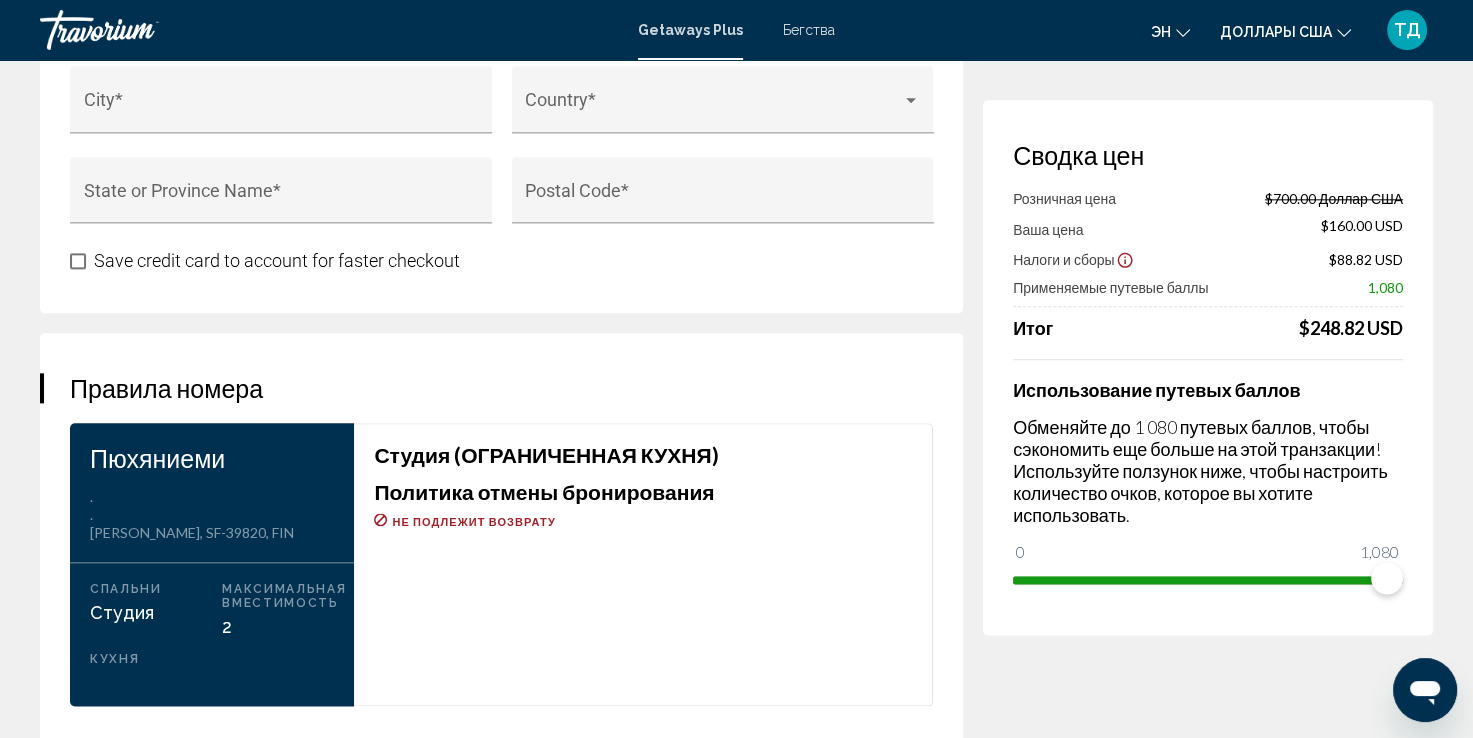 scroll, scrollTop: 2300, scrollLeft: 0, axis: vertical 